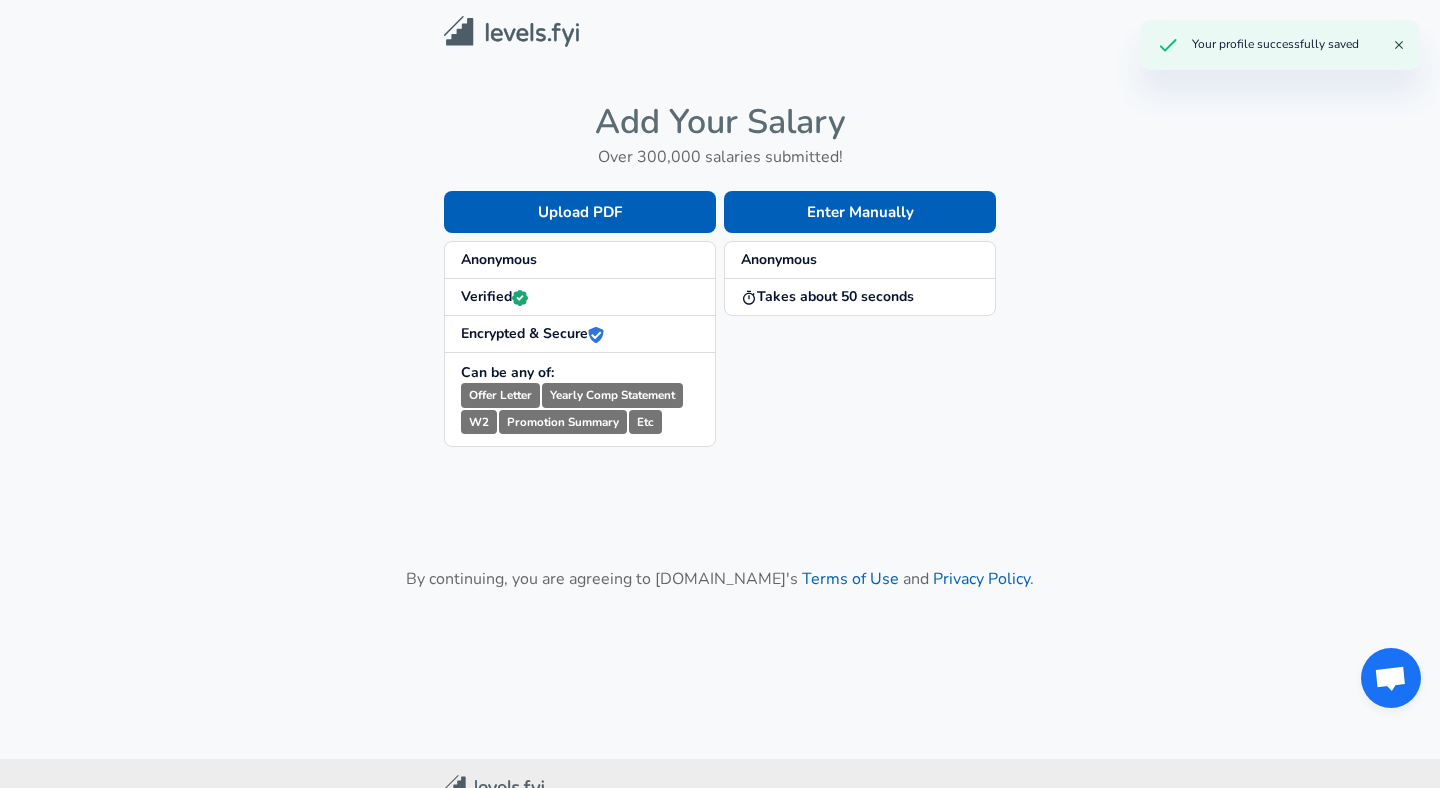 scroll, scrollTop: 0, scrollLeft: 0, axis: both 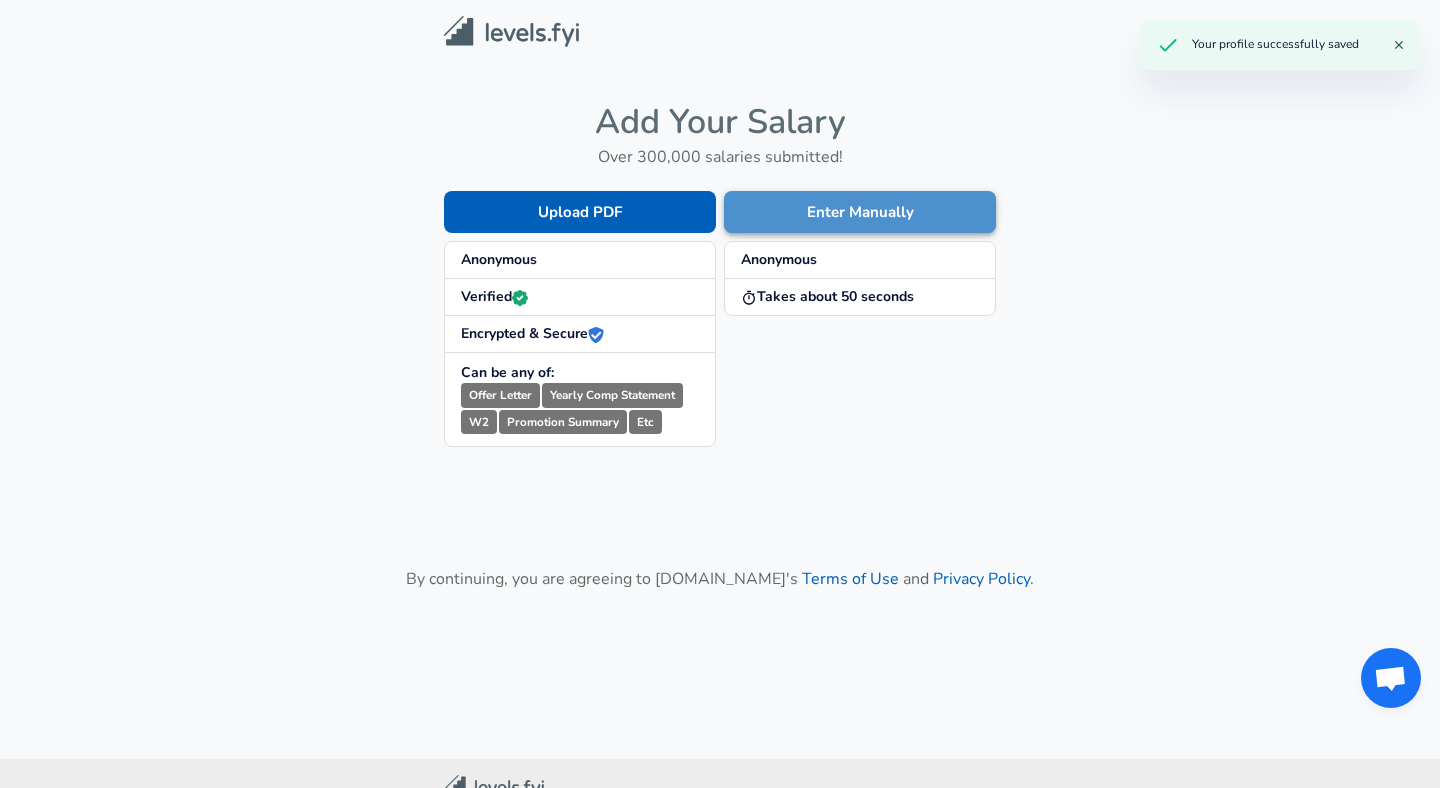 click on "Enter Manually" at bounding box center [860, 212] 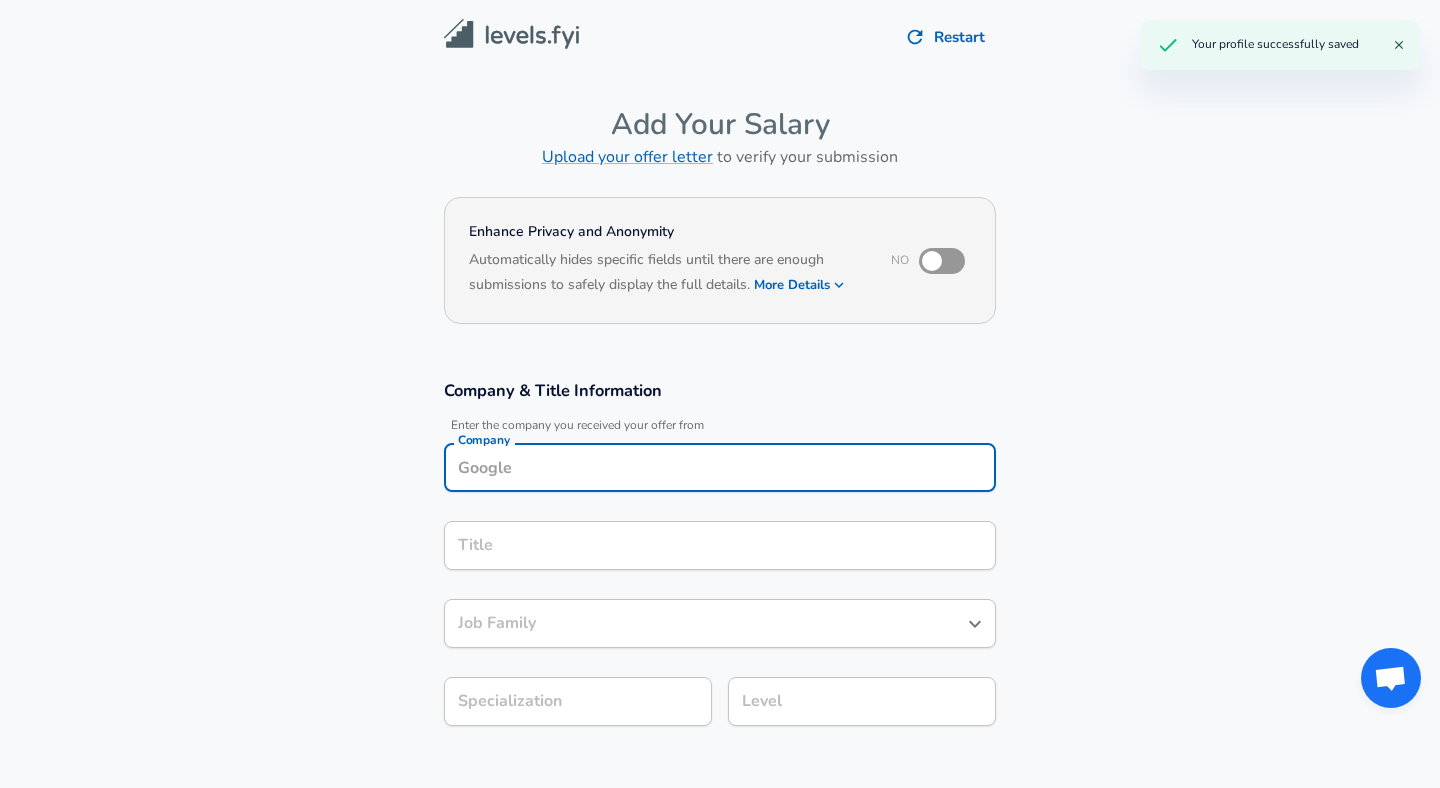 click on "Company" at bounding box center [720, 467] 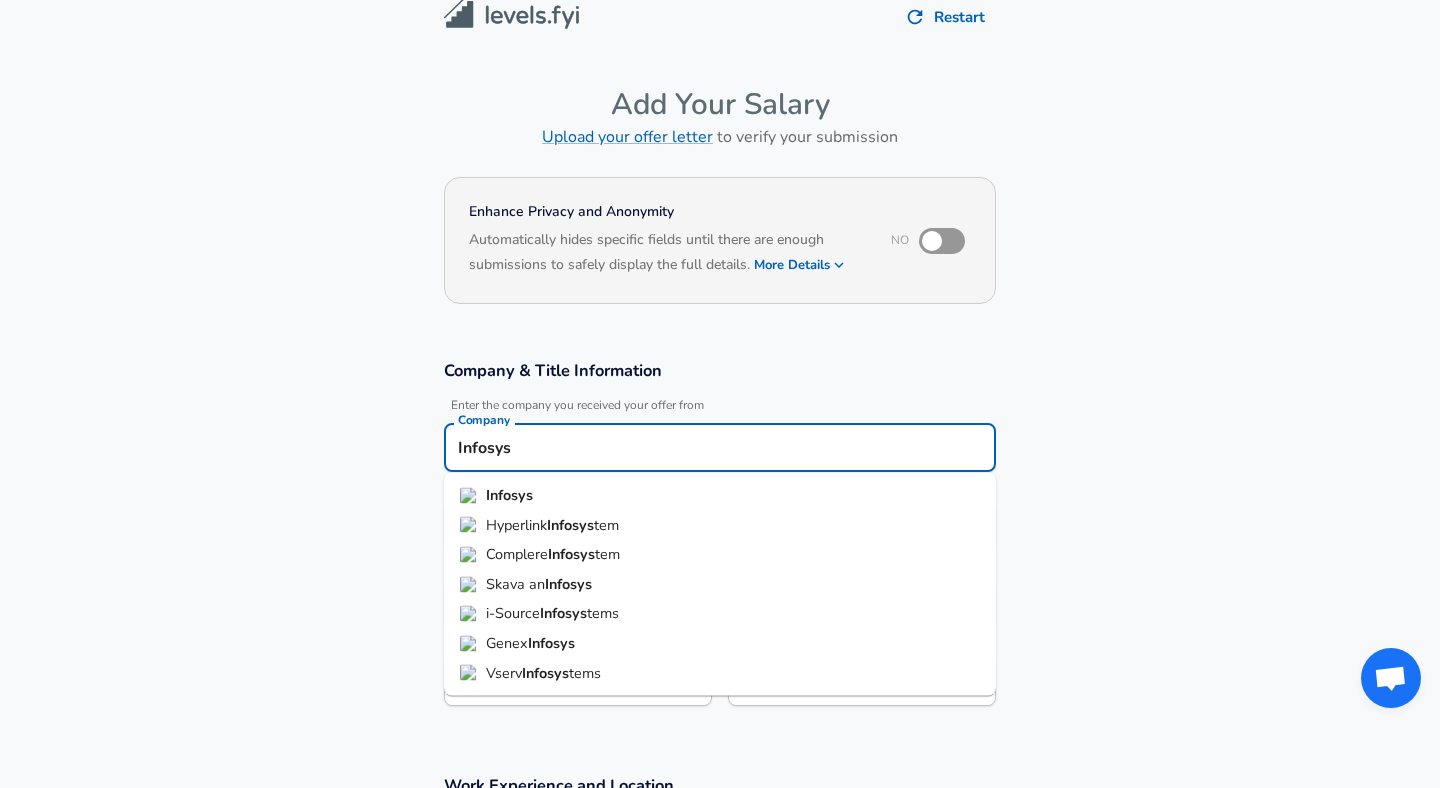 click on "Infosys" at bounding box center [720, 496] 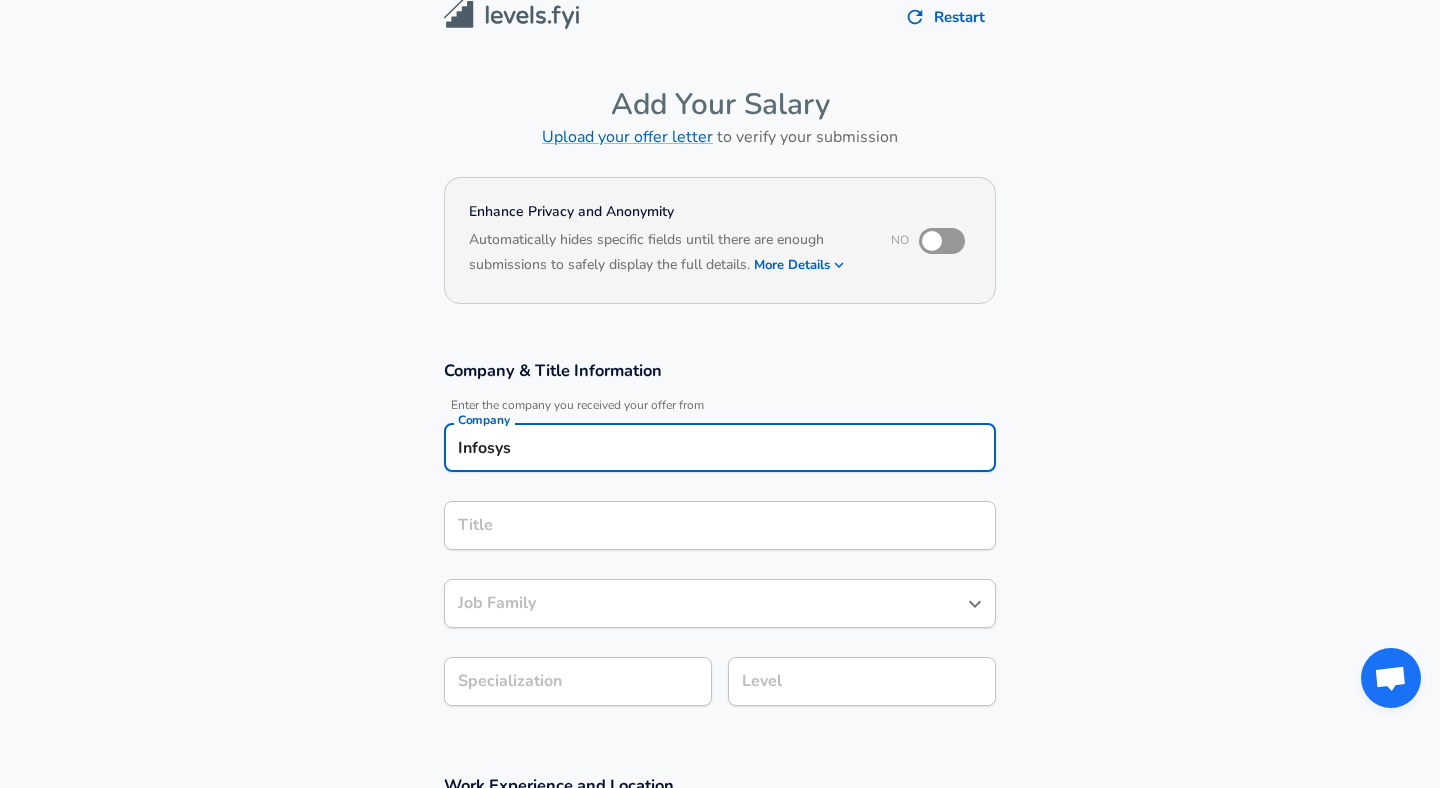 type on "Infosys" 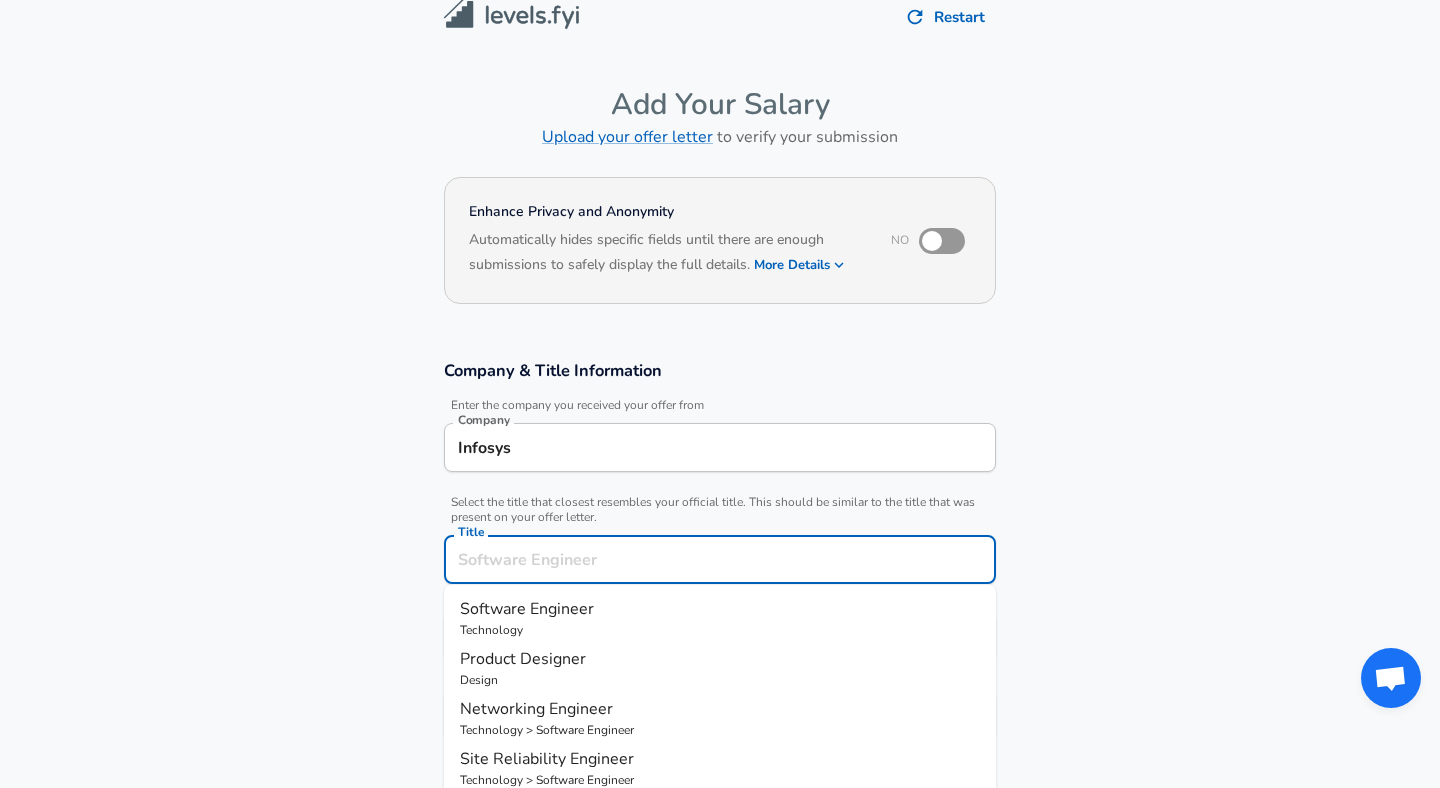 scroll, scrollTop: 60, scrollLeft: 0, axis: vertical 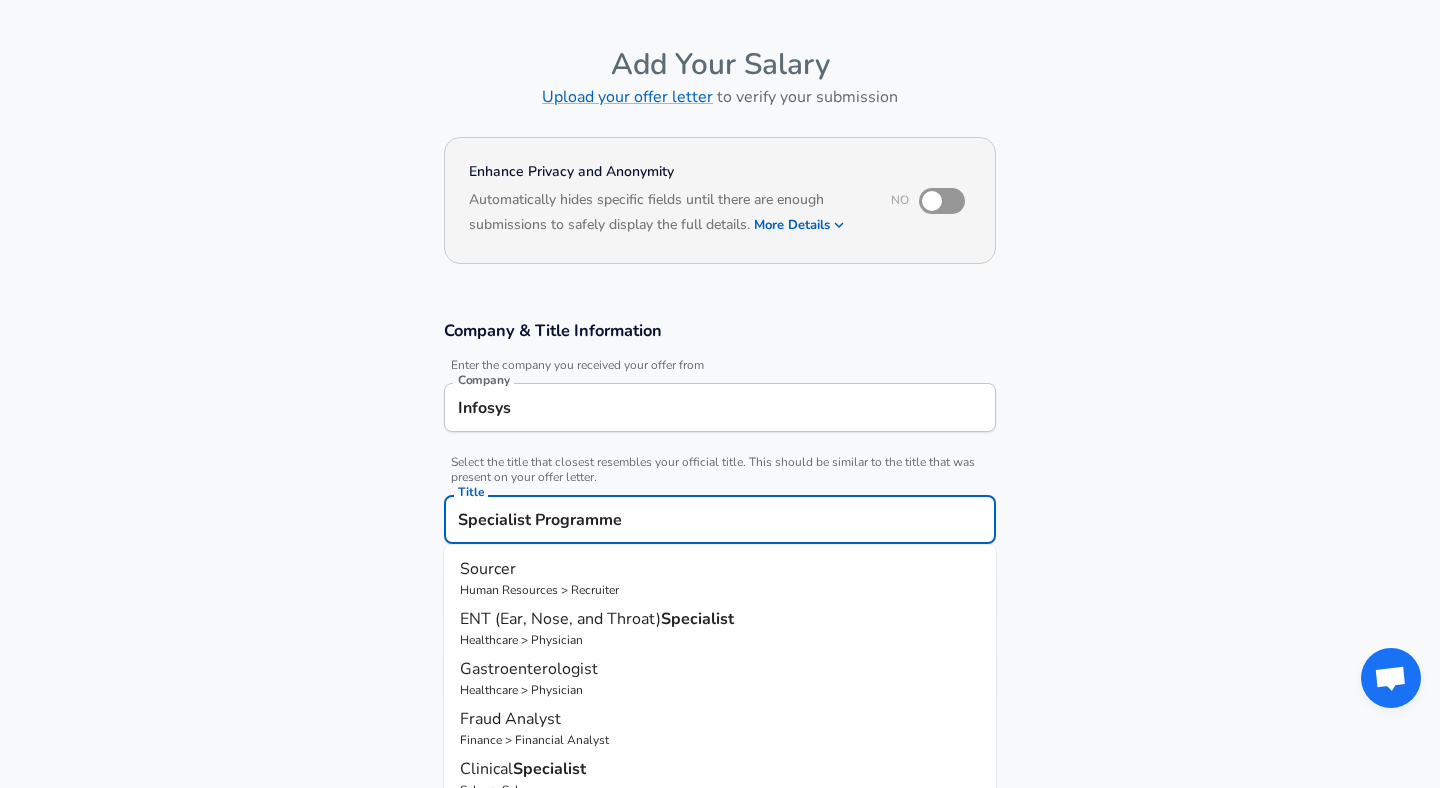 type on "Specialist Programmer" 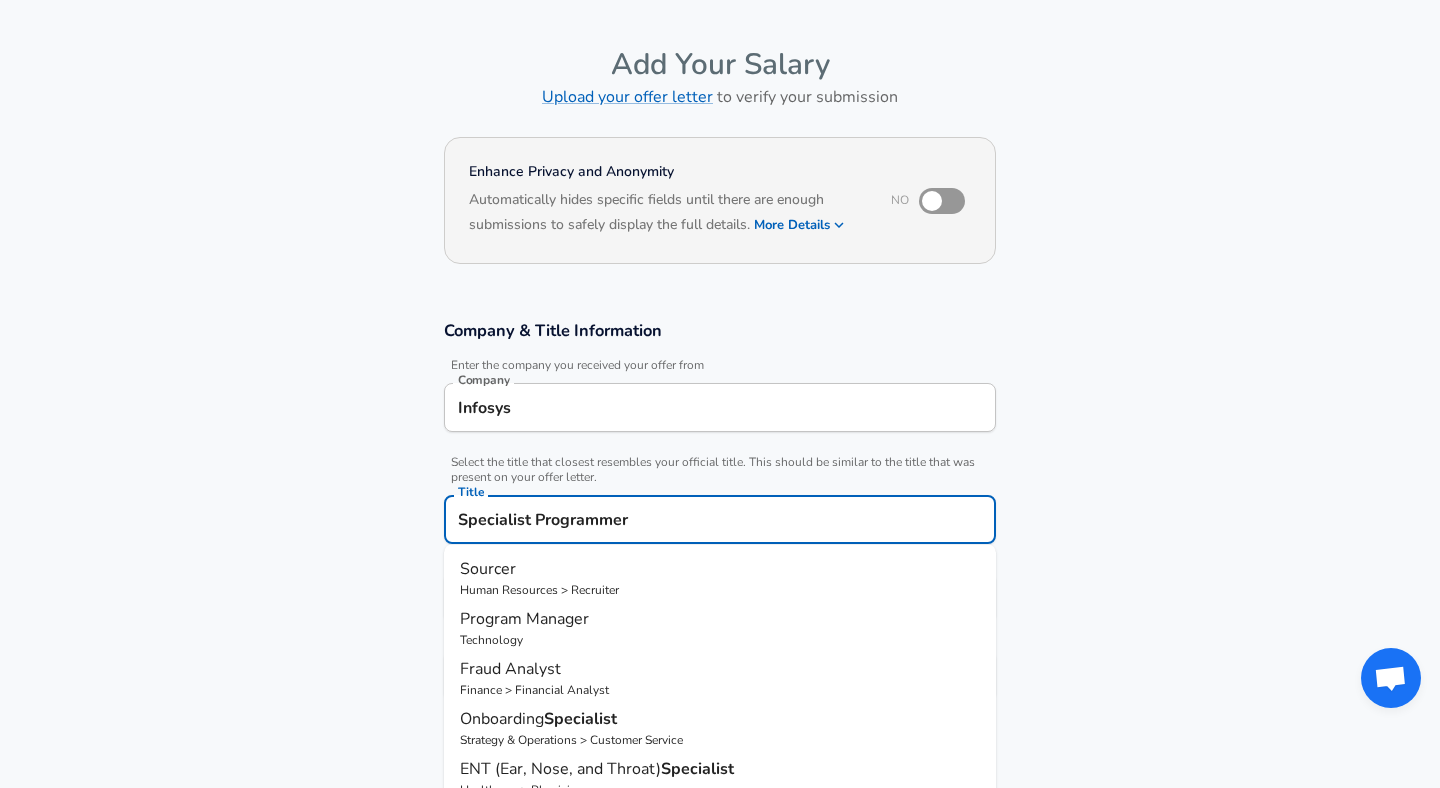 click on "Submit Salary" at bounding box center [720, 1043] 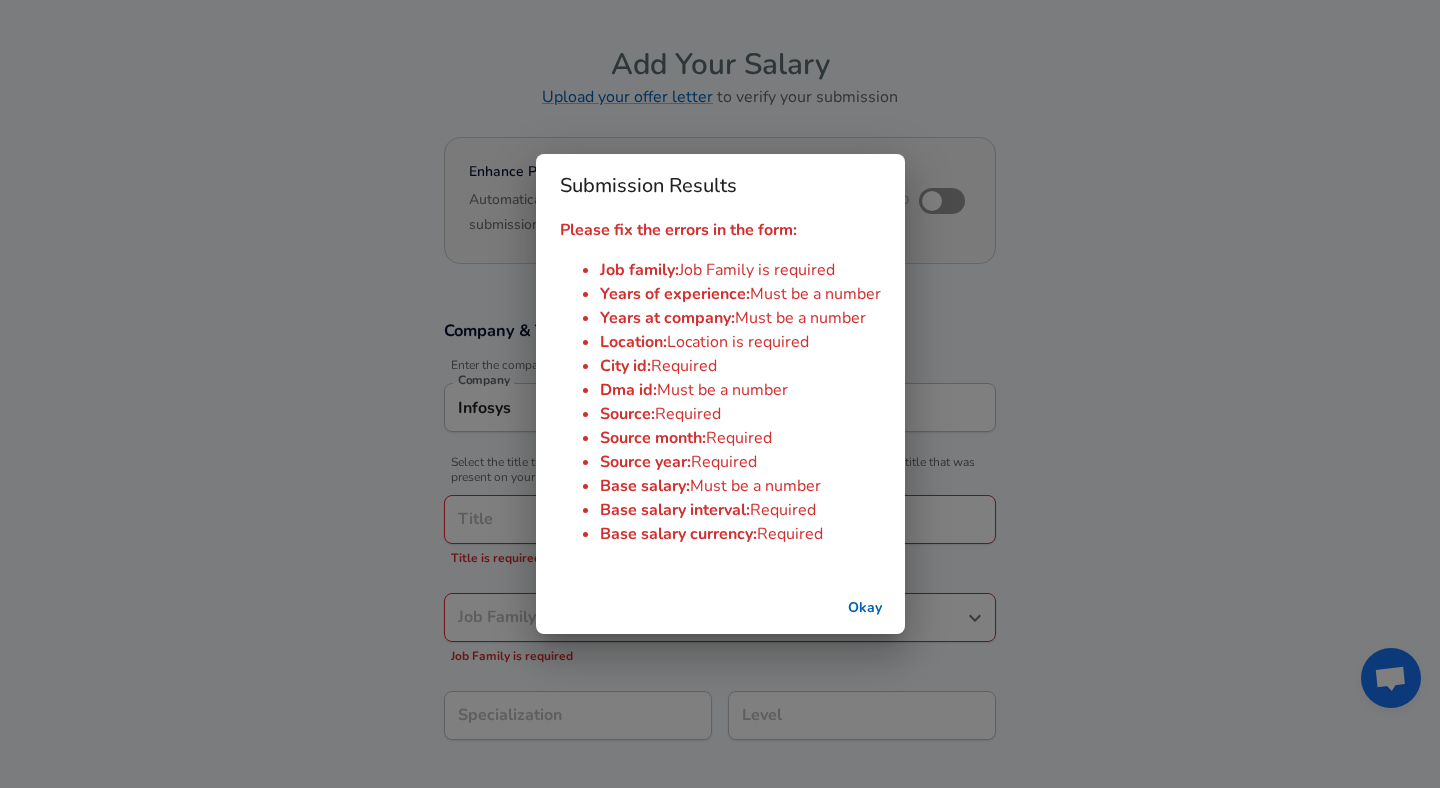 click on "Okay" at bounding box center (865, 608) 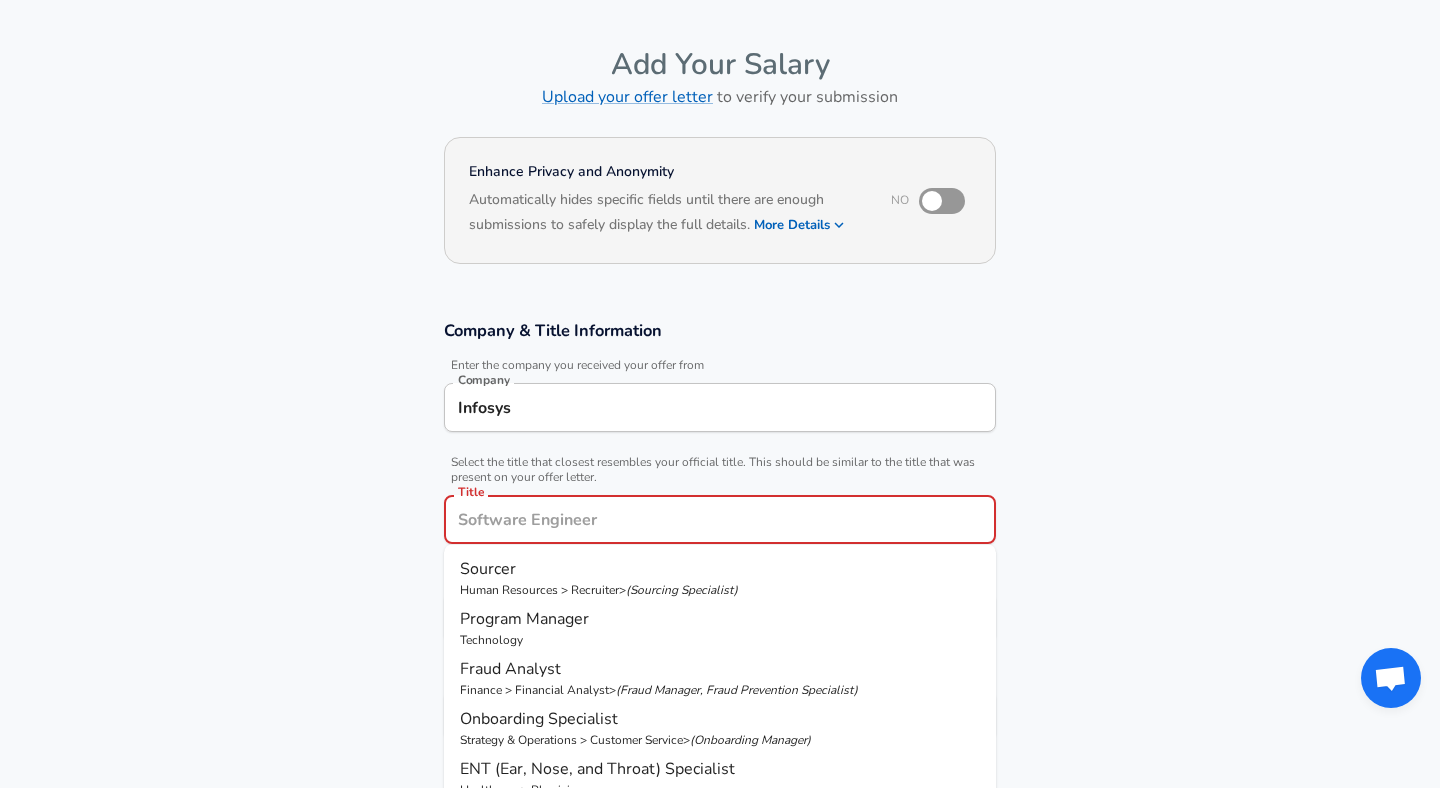 click on "Title" at bounding box center [720, 519] 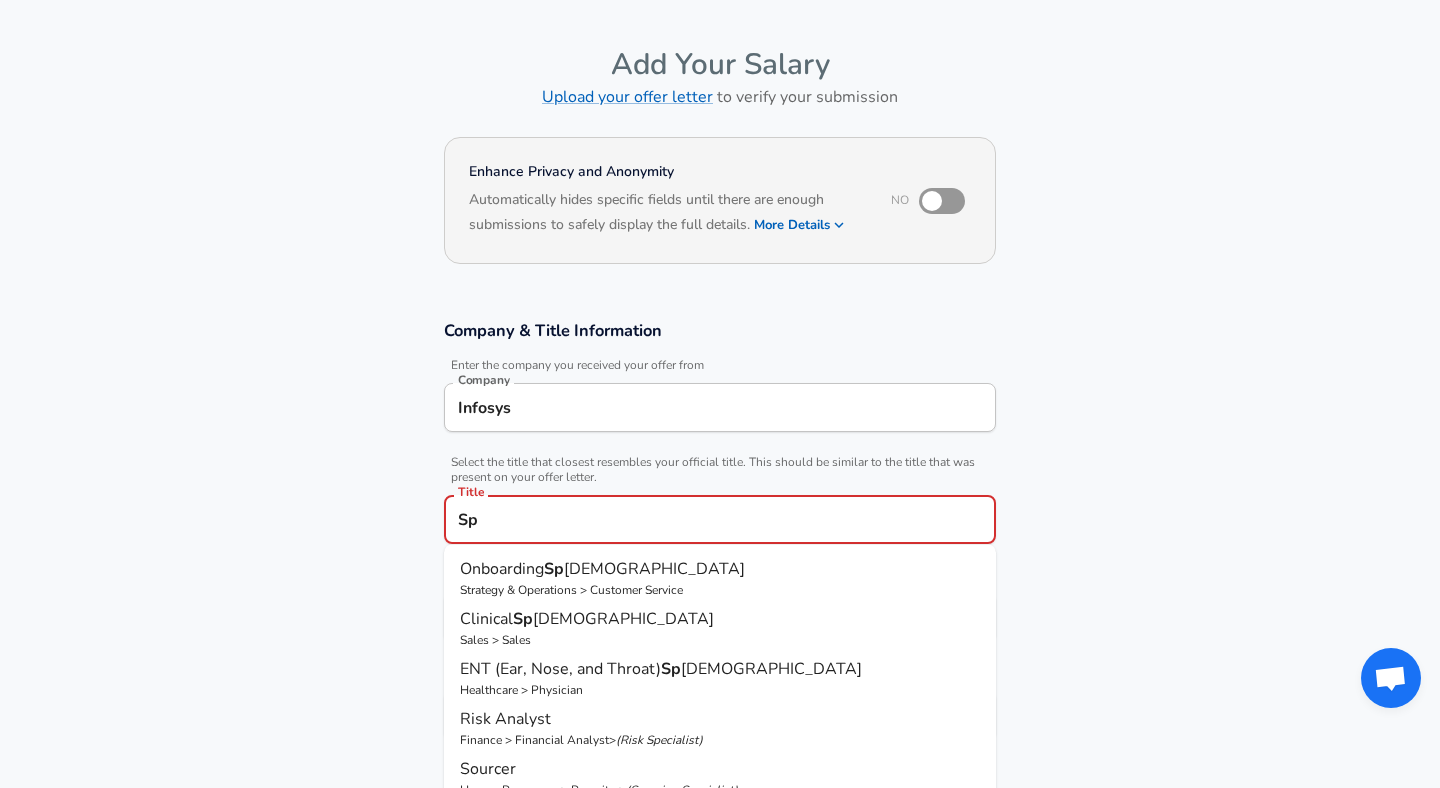 type on "S" 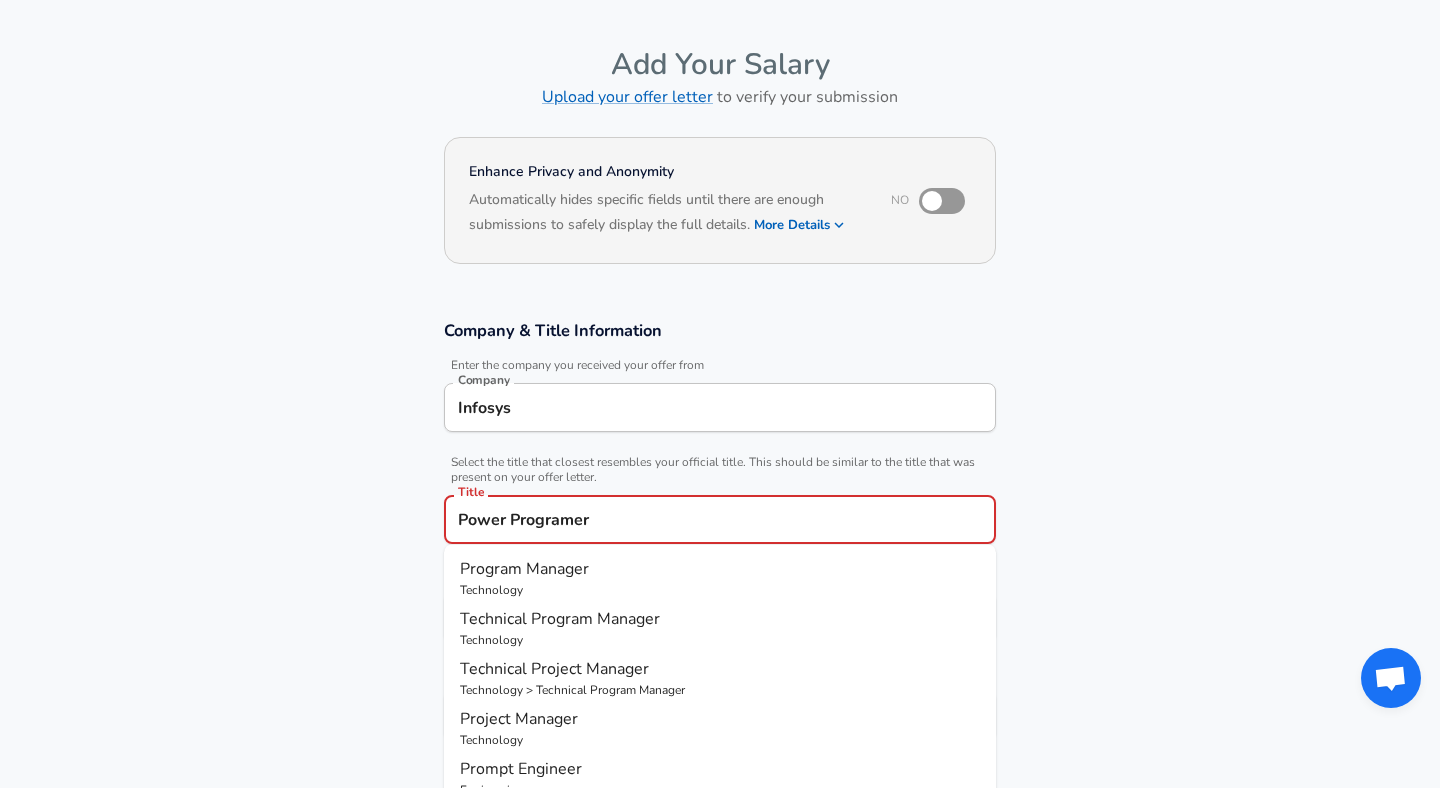 scroll, scrollTop: 0, scrollLeft: 0, axis: both 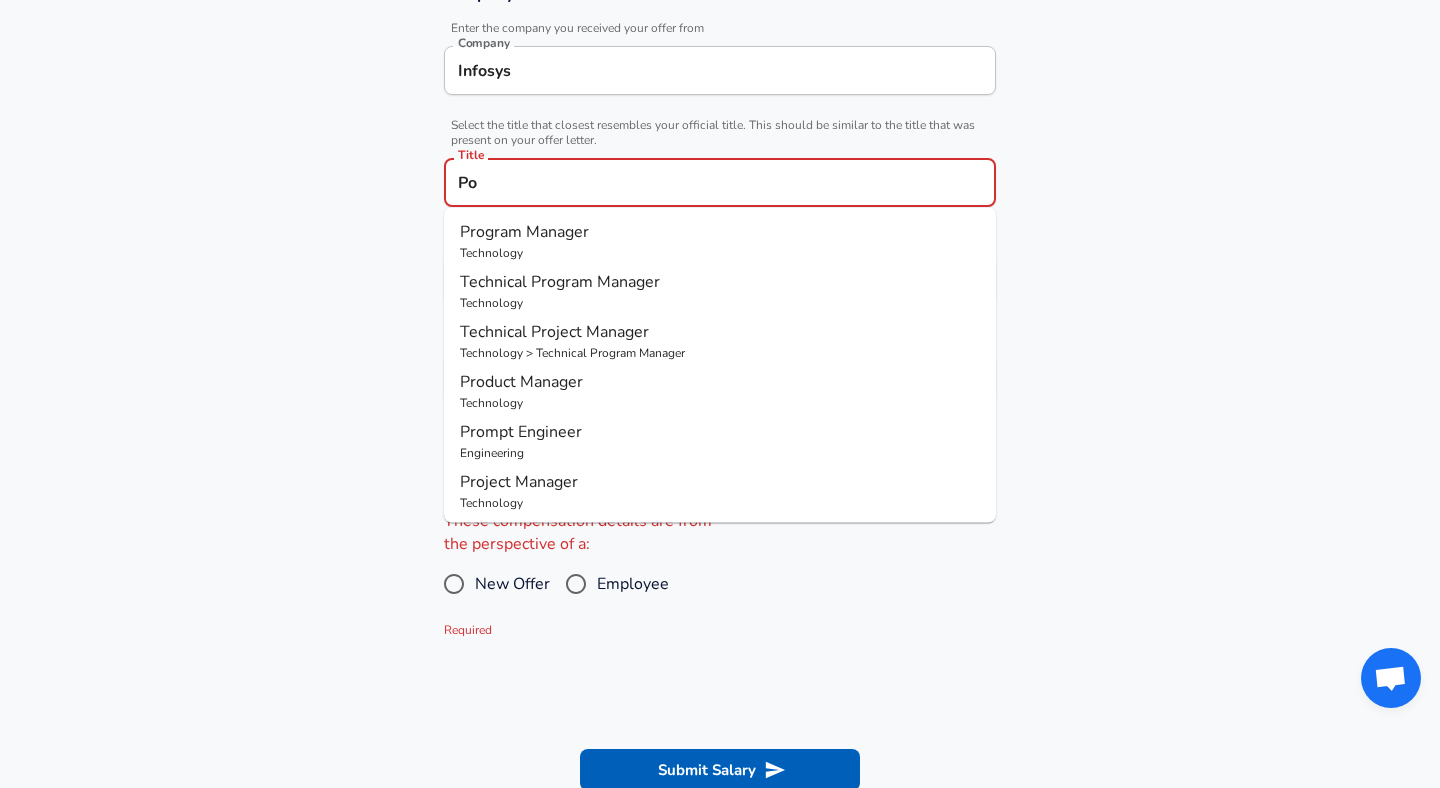 type on "P" 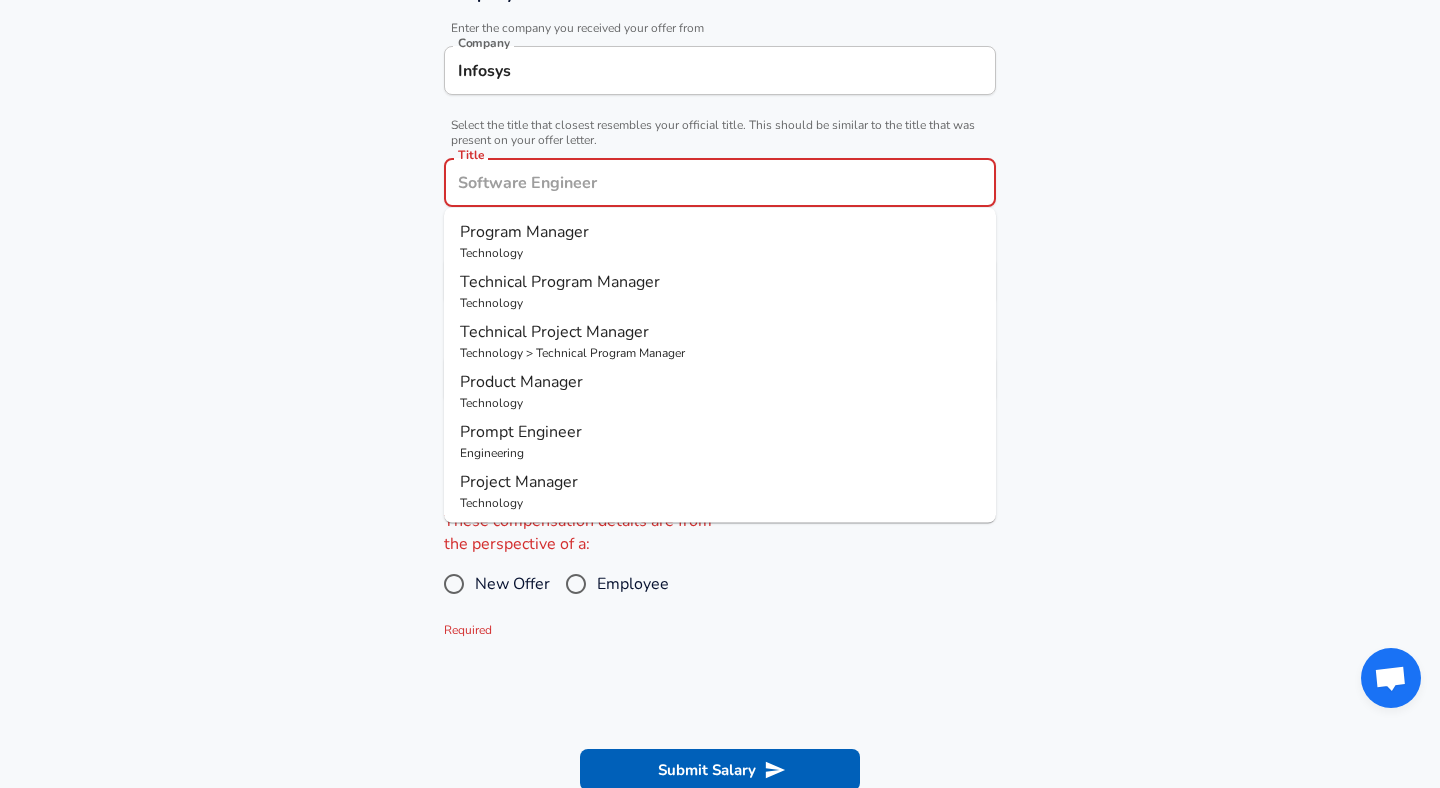 scroll, scrollTop: 0, scrollLeft: 0, axis: both 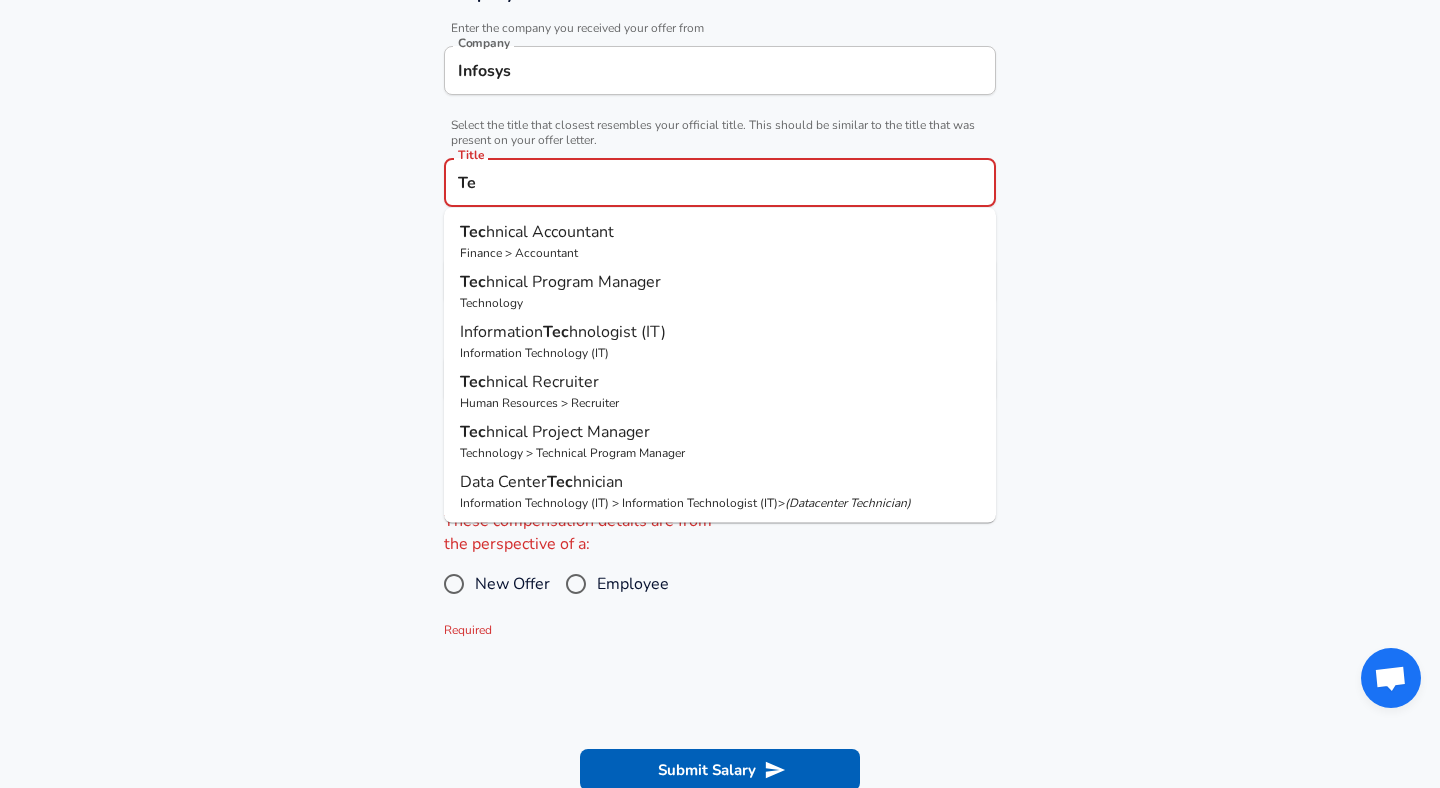 type on "T" 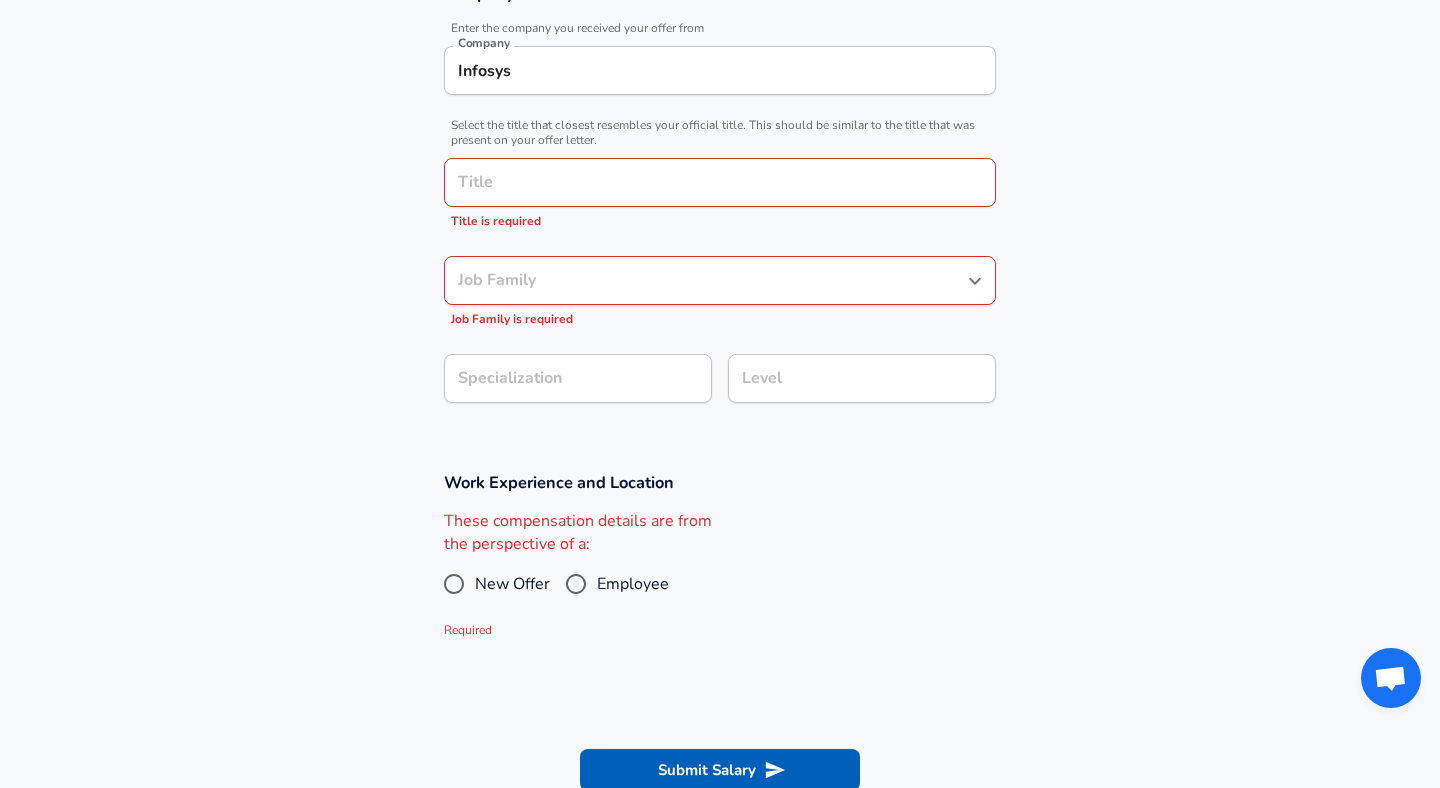 click on "Company & Title Information   Enter the company you received your offer from Company Infosys Company   Select the title that closest resembles your official title. This should be similar to the title that was present on your offer letter. Title Title Title is required Job Family Job Family Job Family is required Specialization Specialization Level Level" at bounding box center (720, 203) 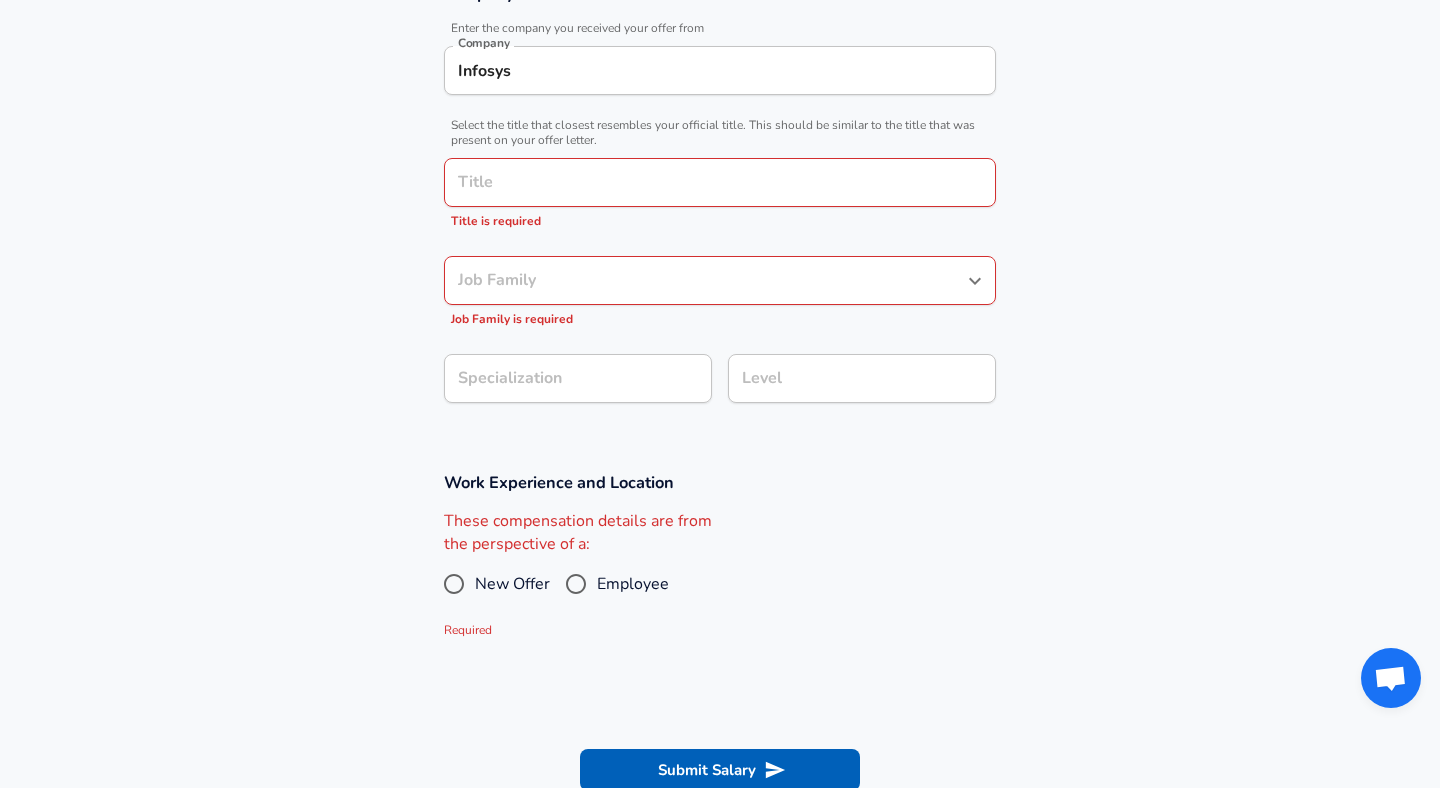 click on "Title" at bounding box center (720, 182) 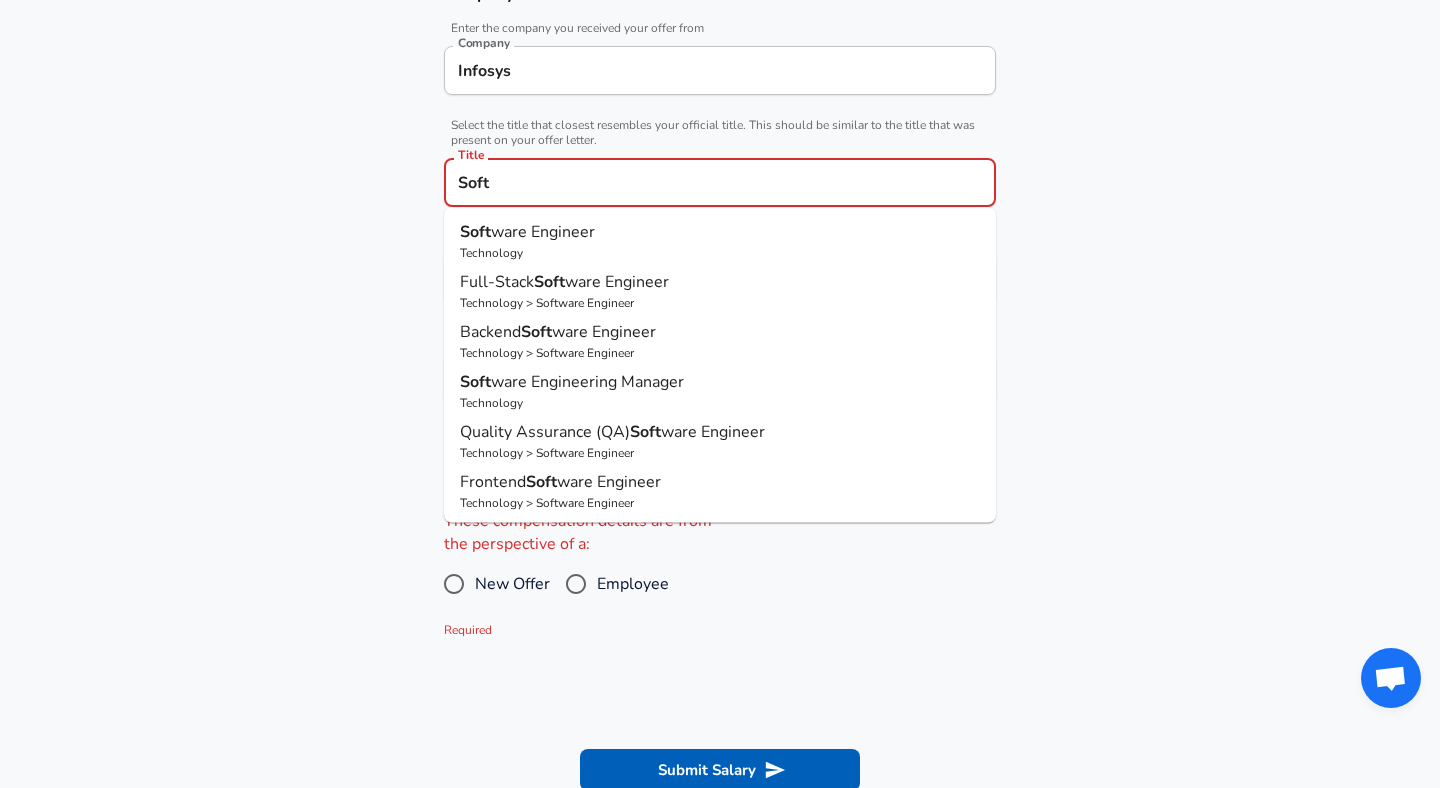 click on "Soft ware Engineer" at bounding box center (720, 232) 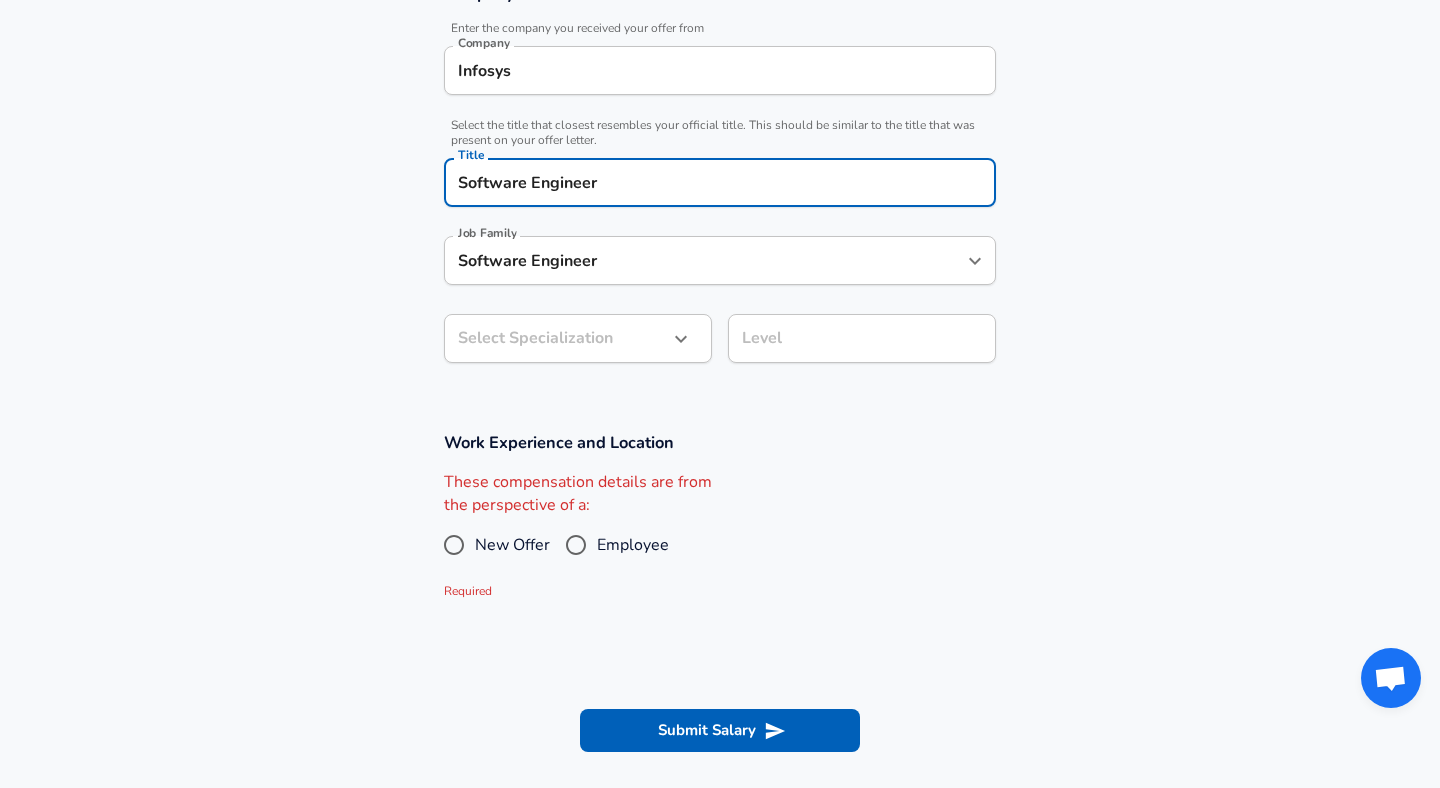 type on "Software Engineer" 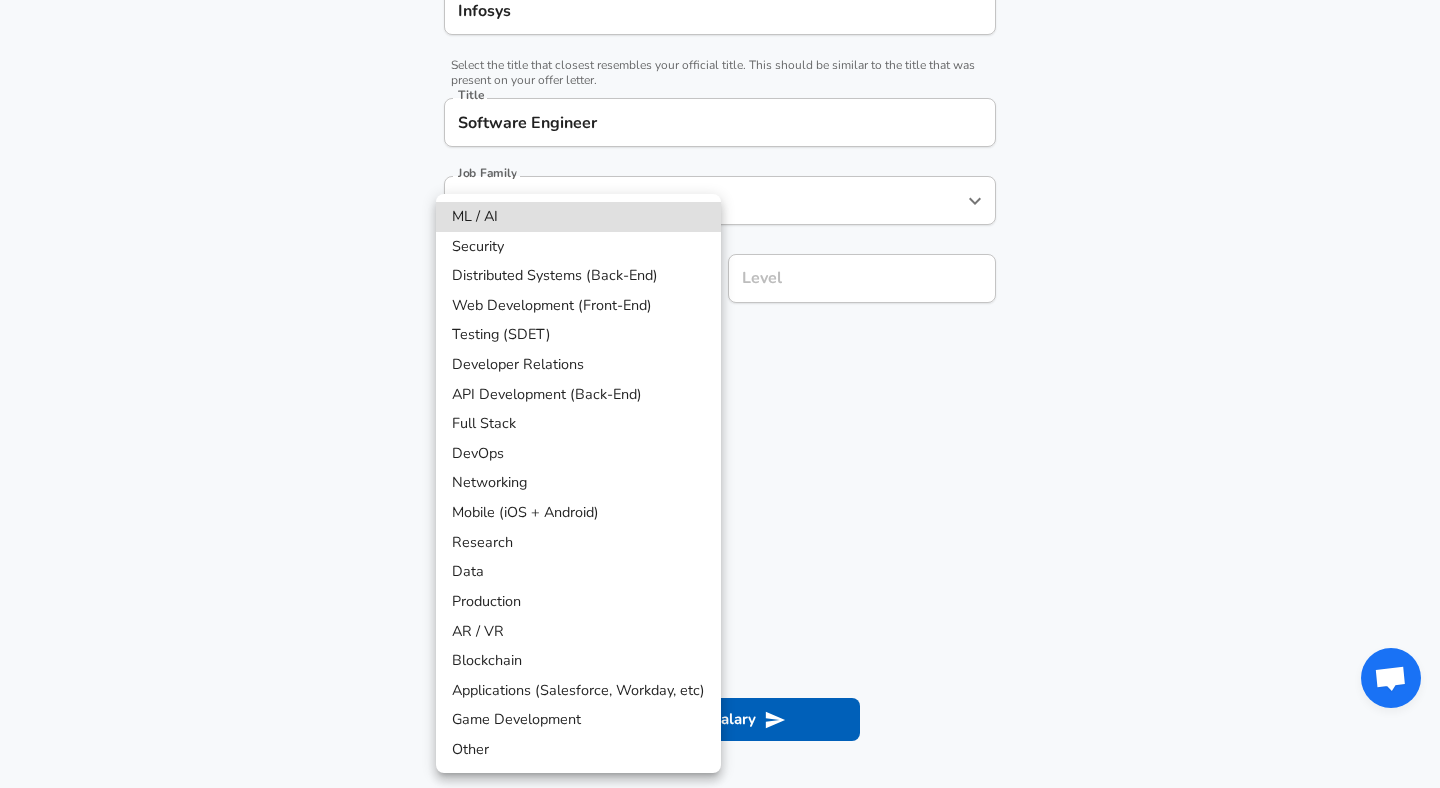 click on "Full Stack" at bounding box center [578, 424] 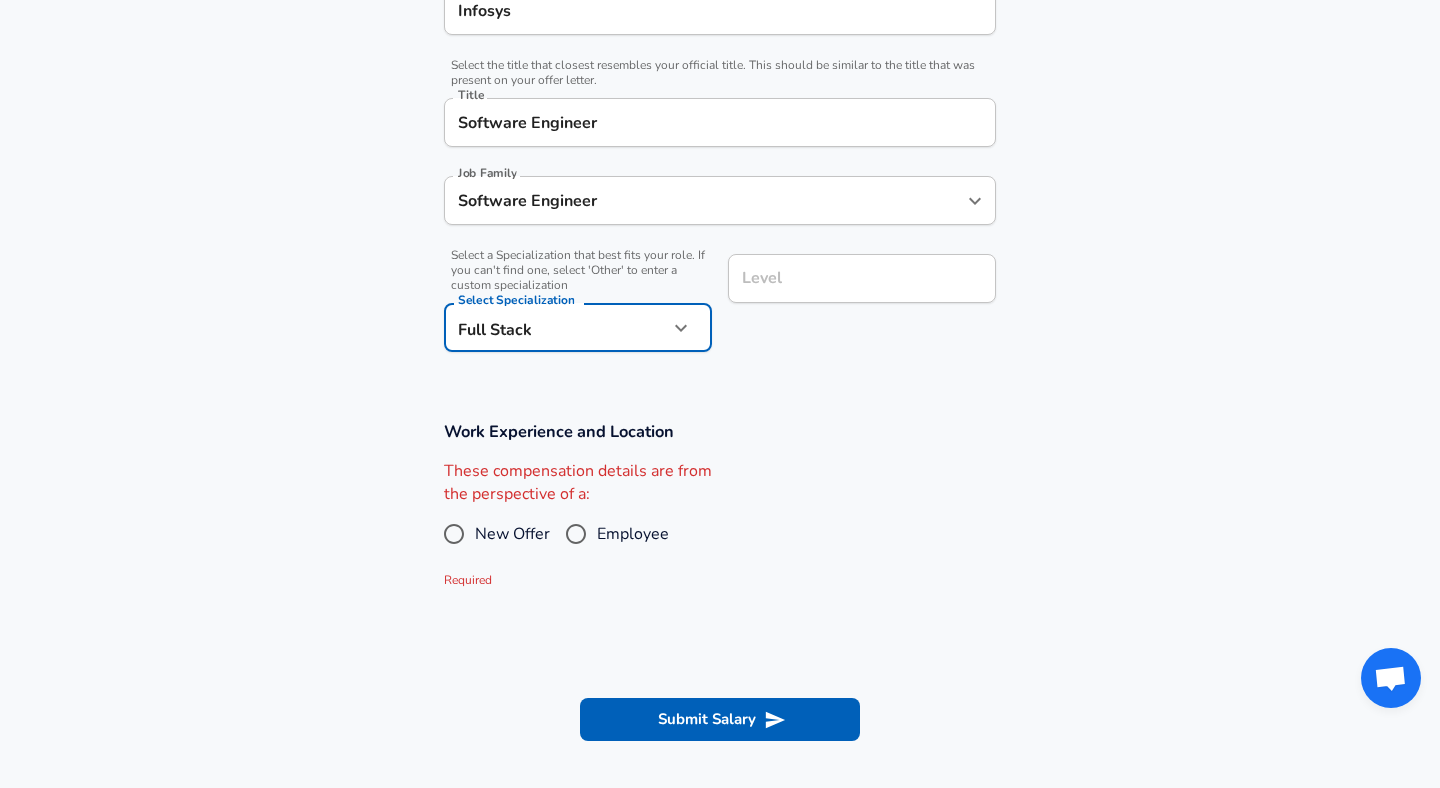 click on "Level" at bounding box center (862, 278) 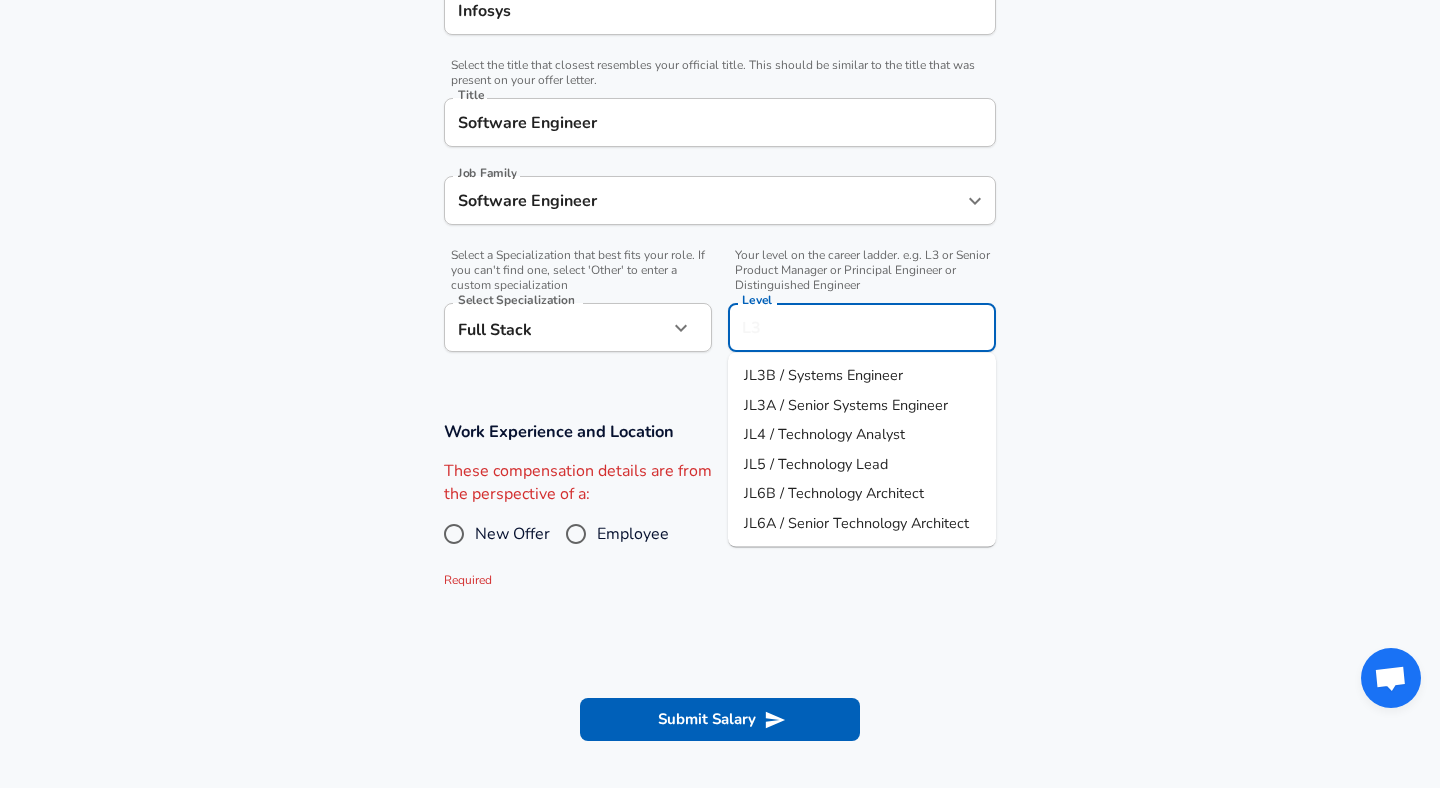 scroll, scrollTop: 497, scrollLeft: 0, axis: vertical 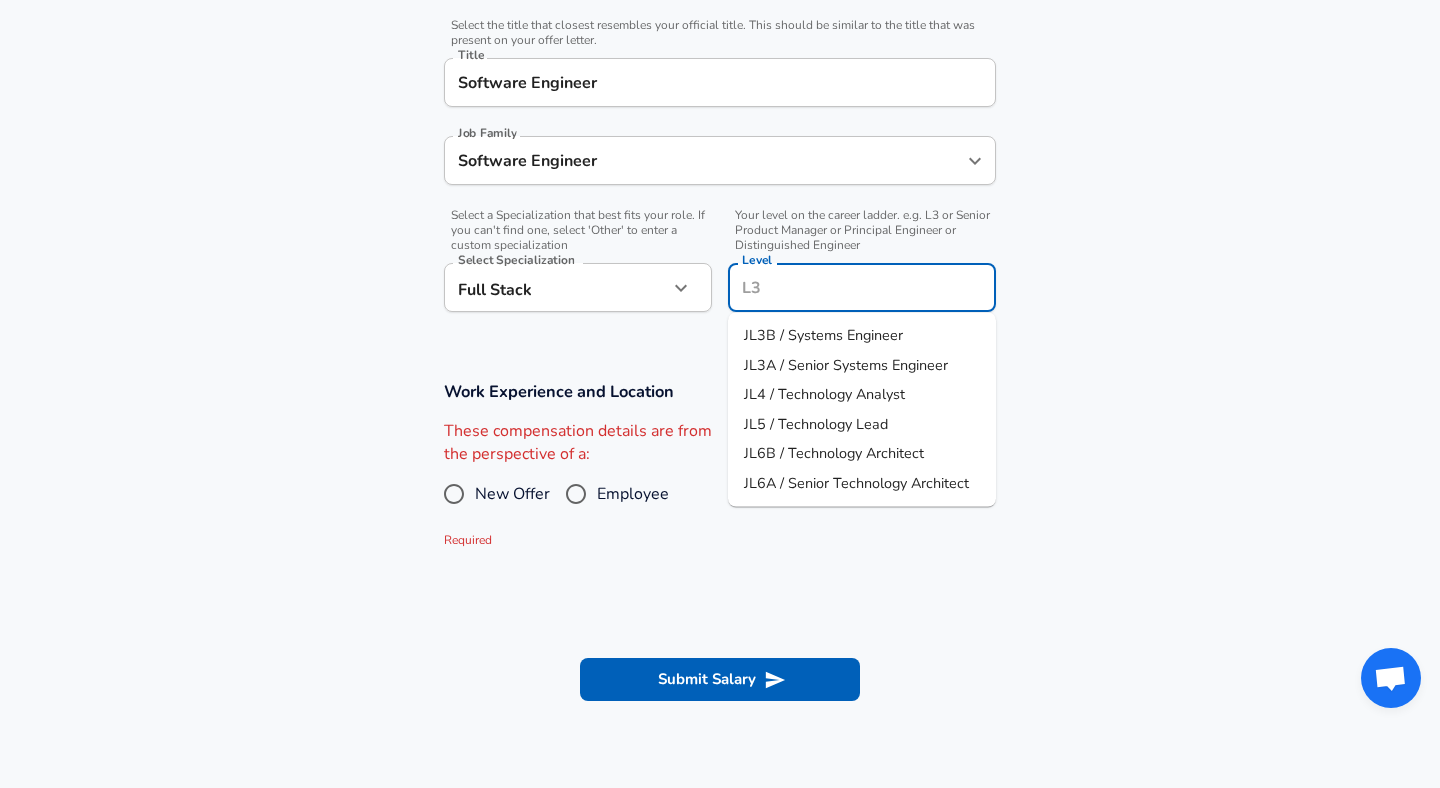 click on "JL4 / Technology Analyst" at bounding box center (824, 394) 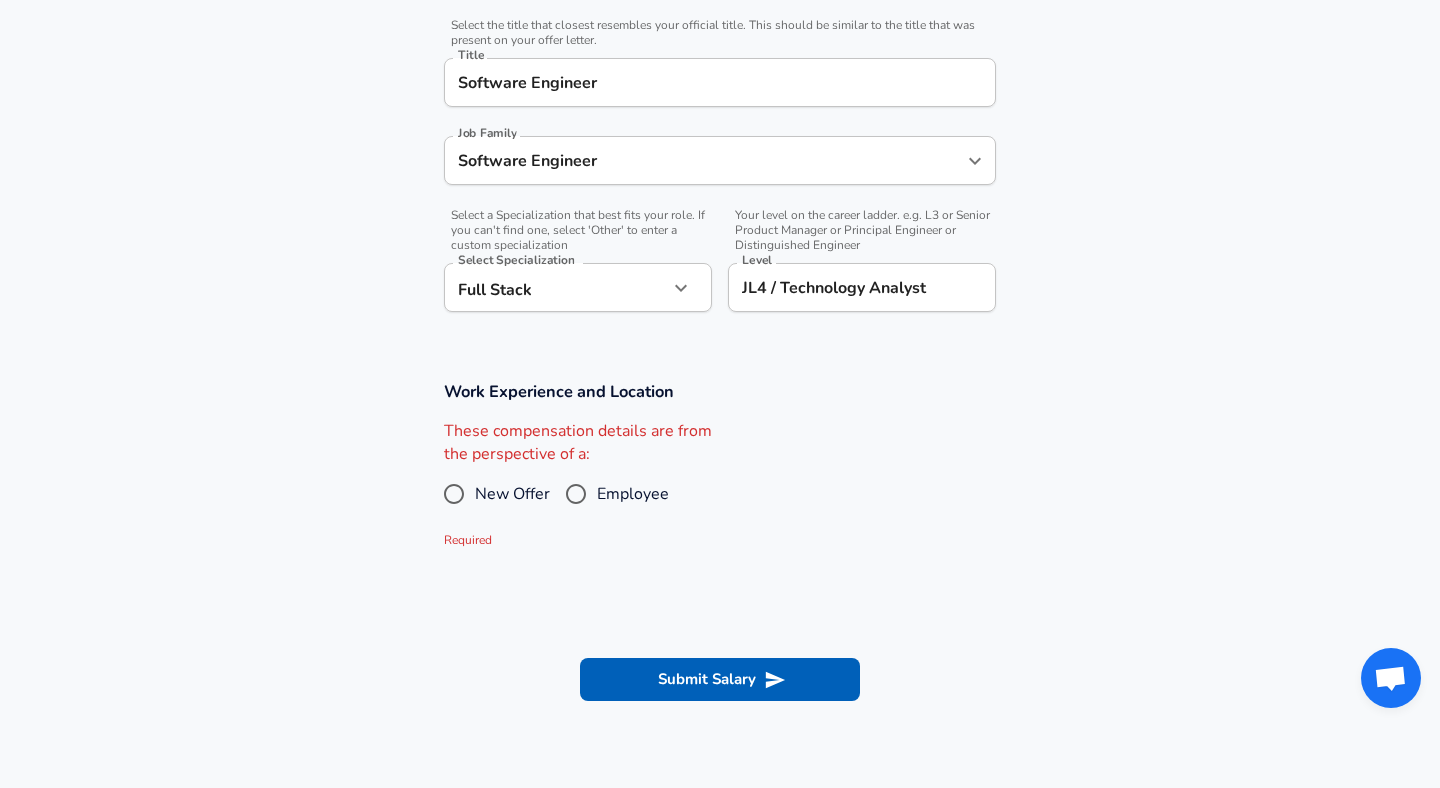 click on "New Offer" at bounding box center (512, 494) 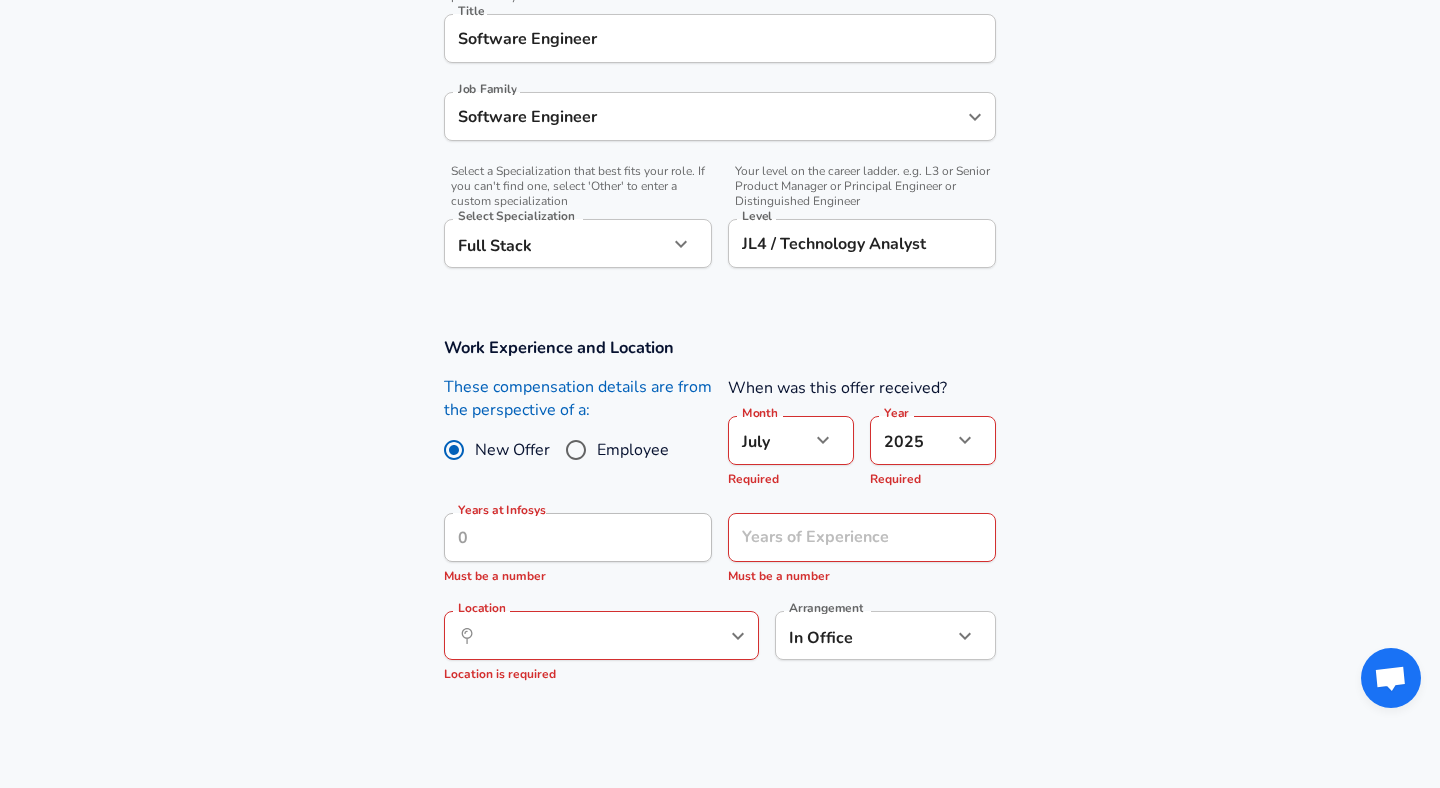 scroll, scrollTop: 551, scrollLeft: 0, axis: vertical 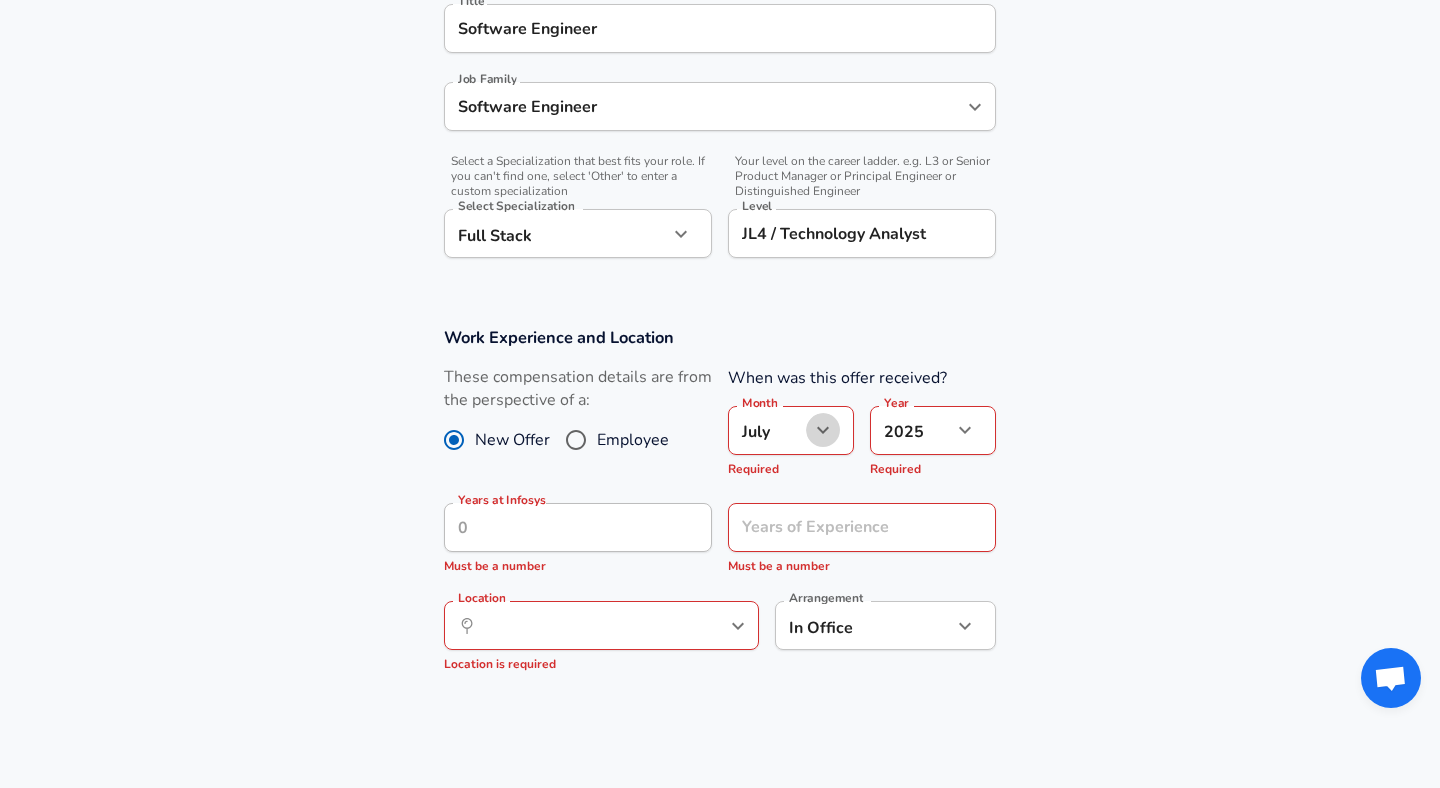 click 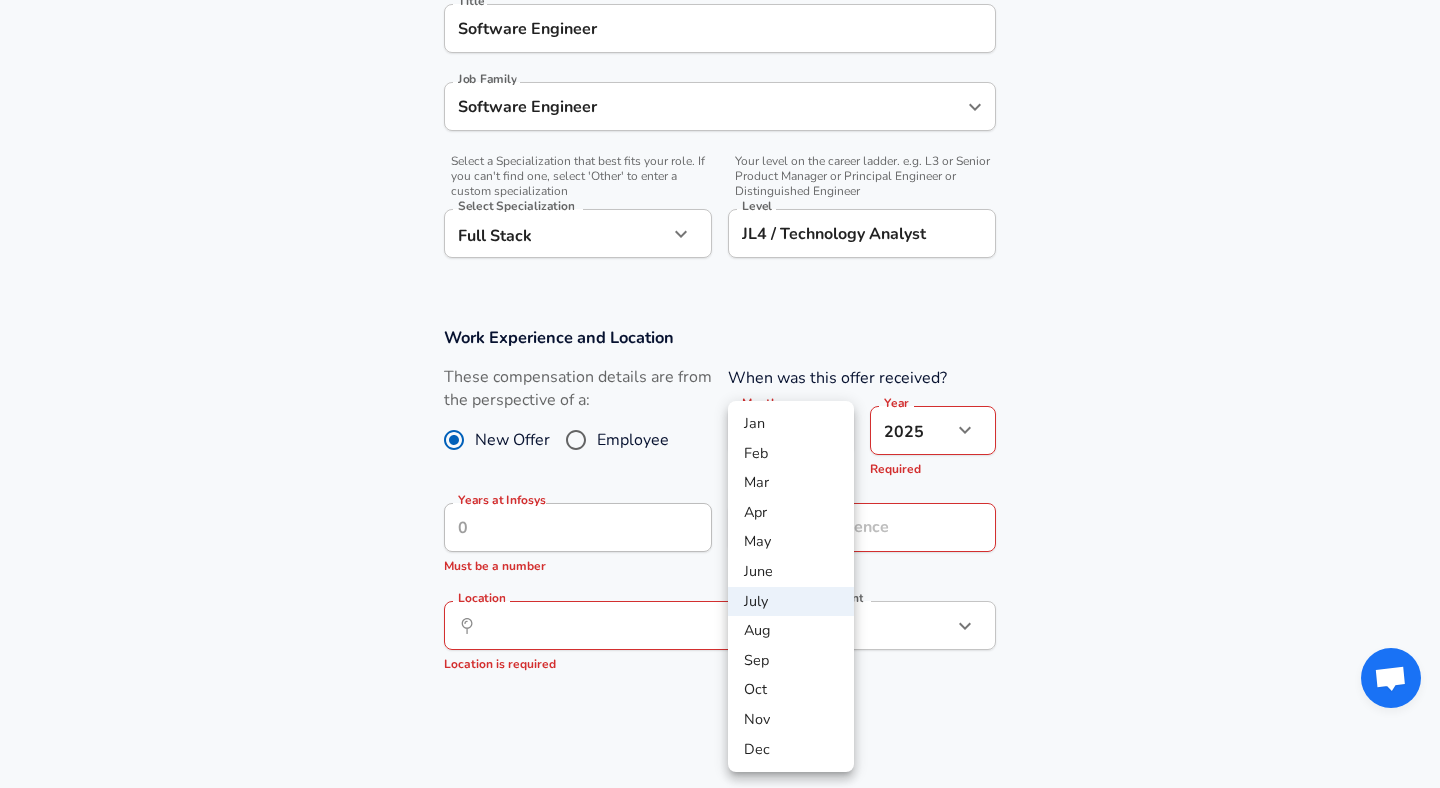 click at bounding box center (720, 394) 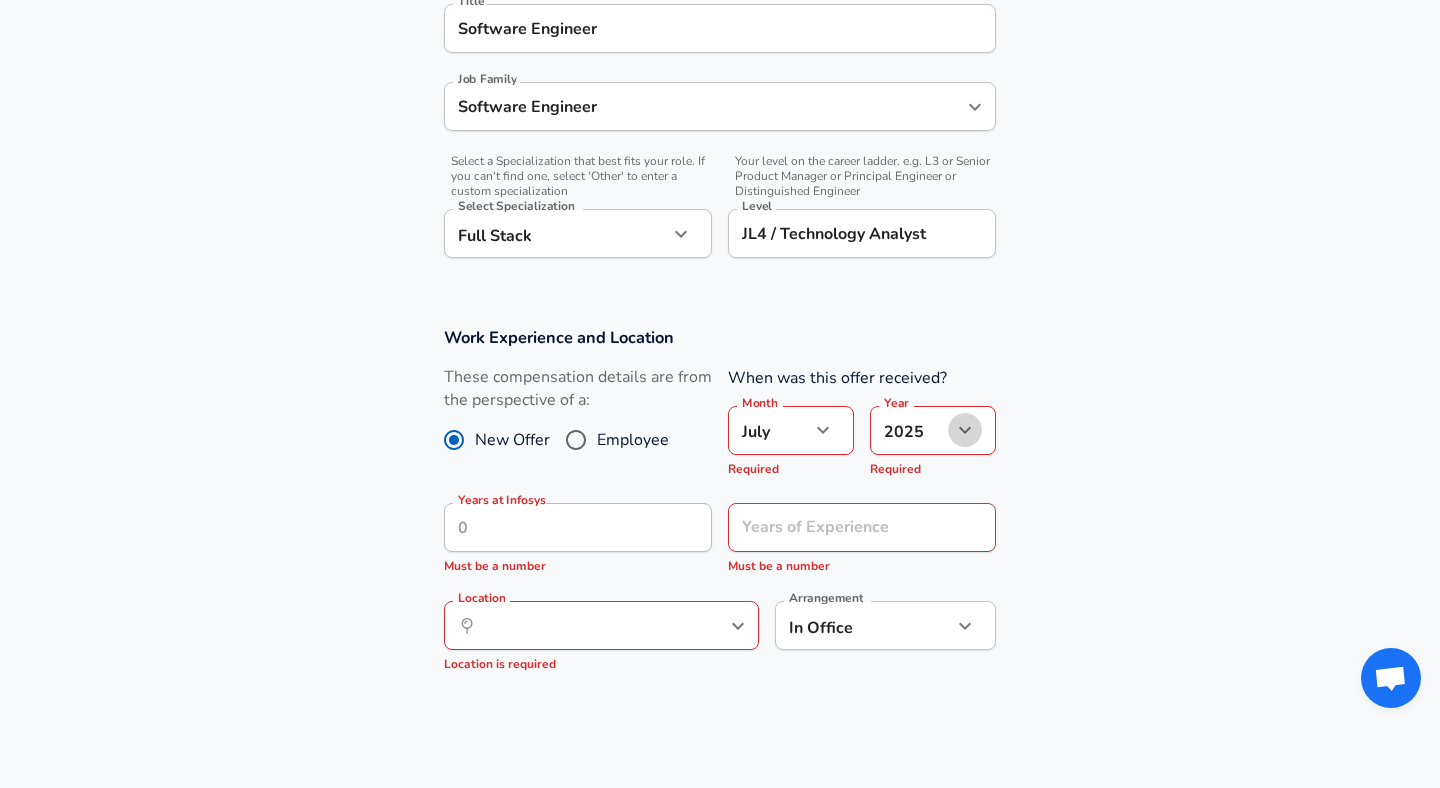 click 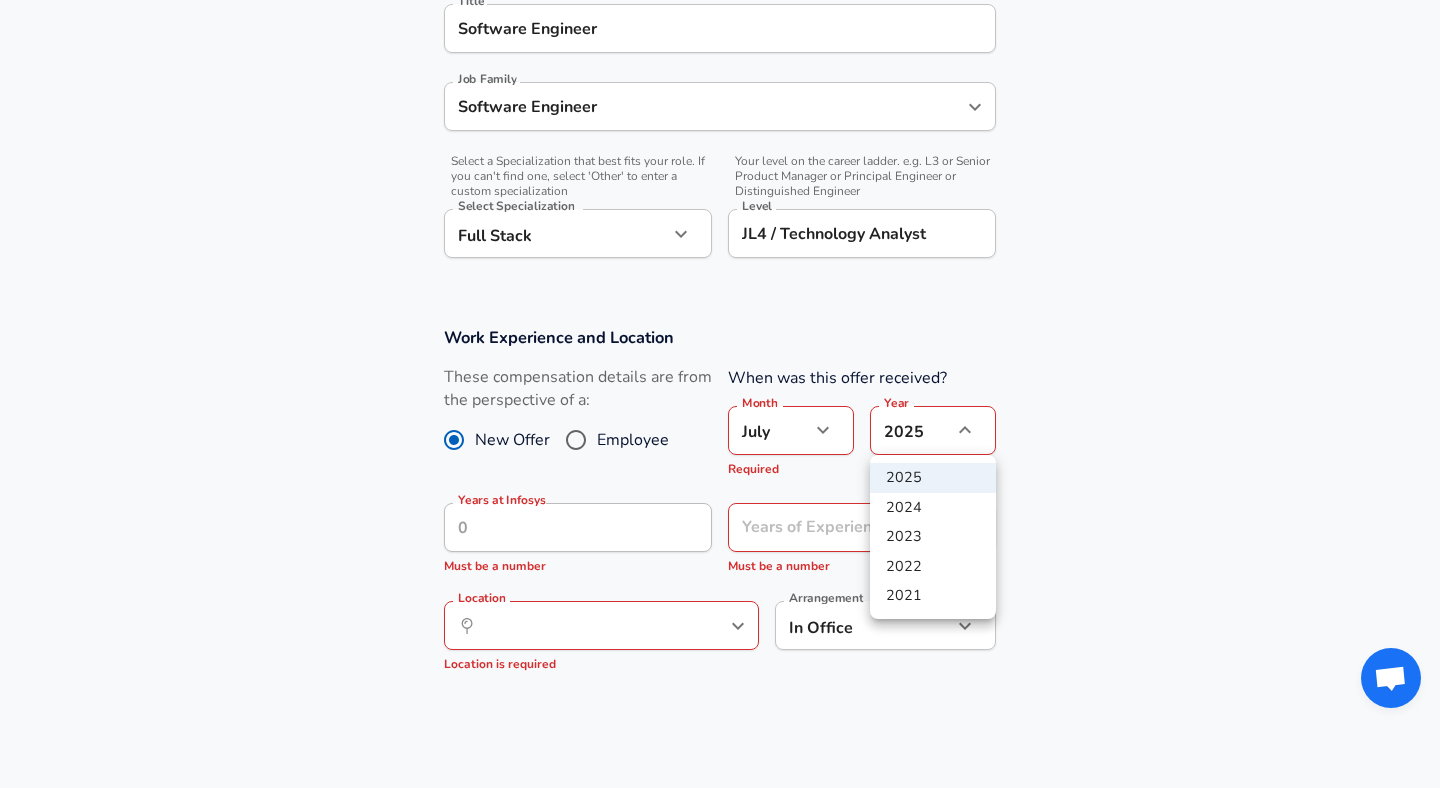 click on "2024" at bounding box center [933, 508] 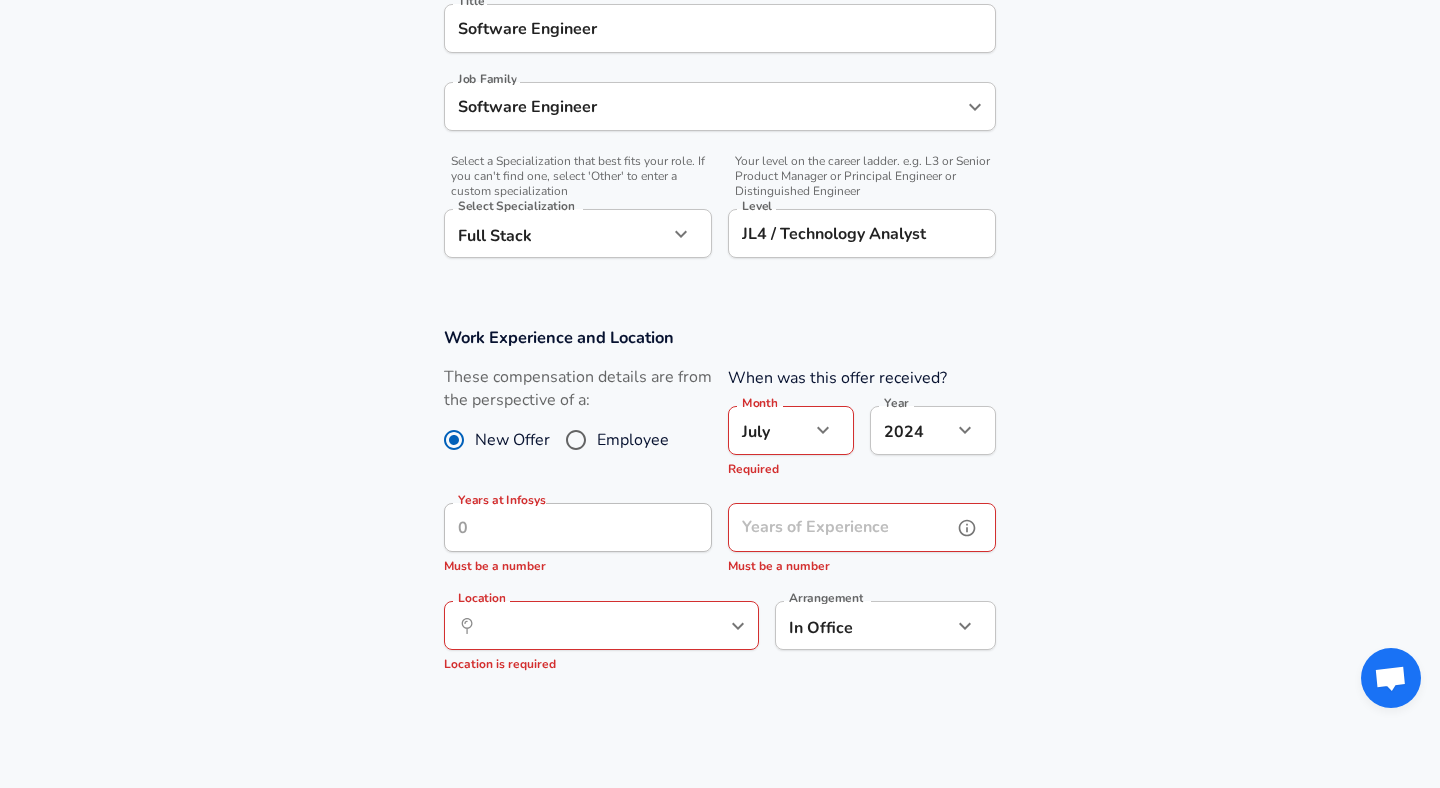 click on "Years of Experience" at bounding box center (840, 527) 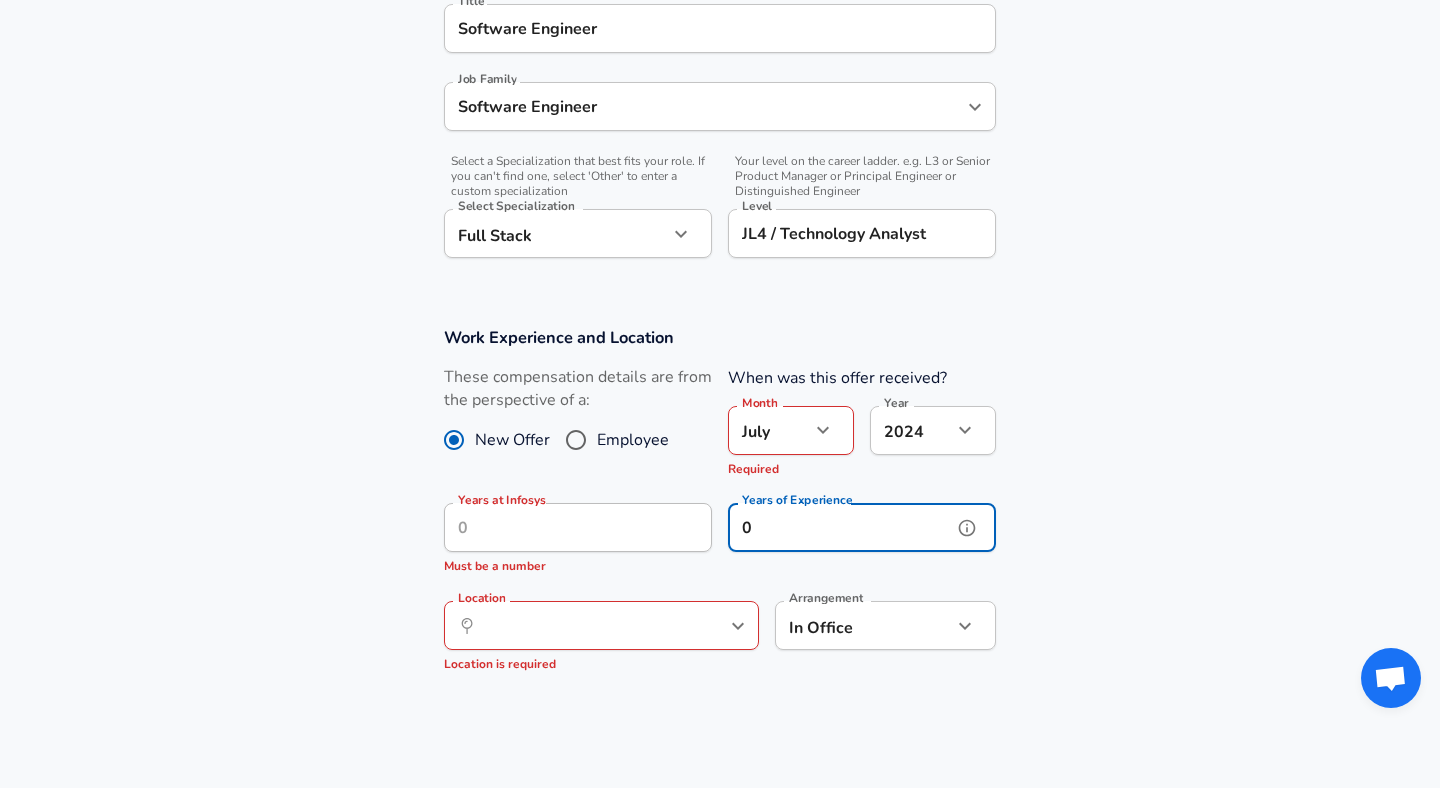 type on "0" 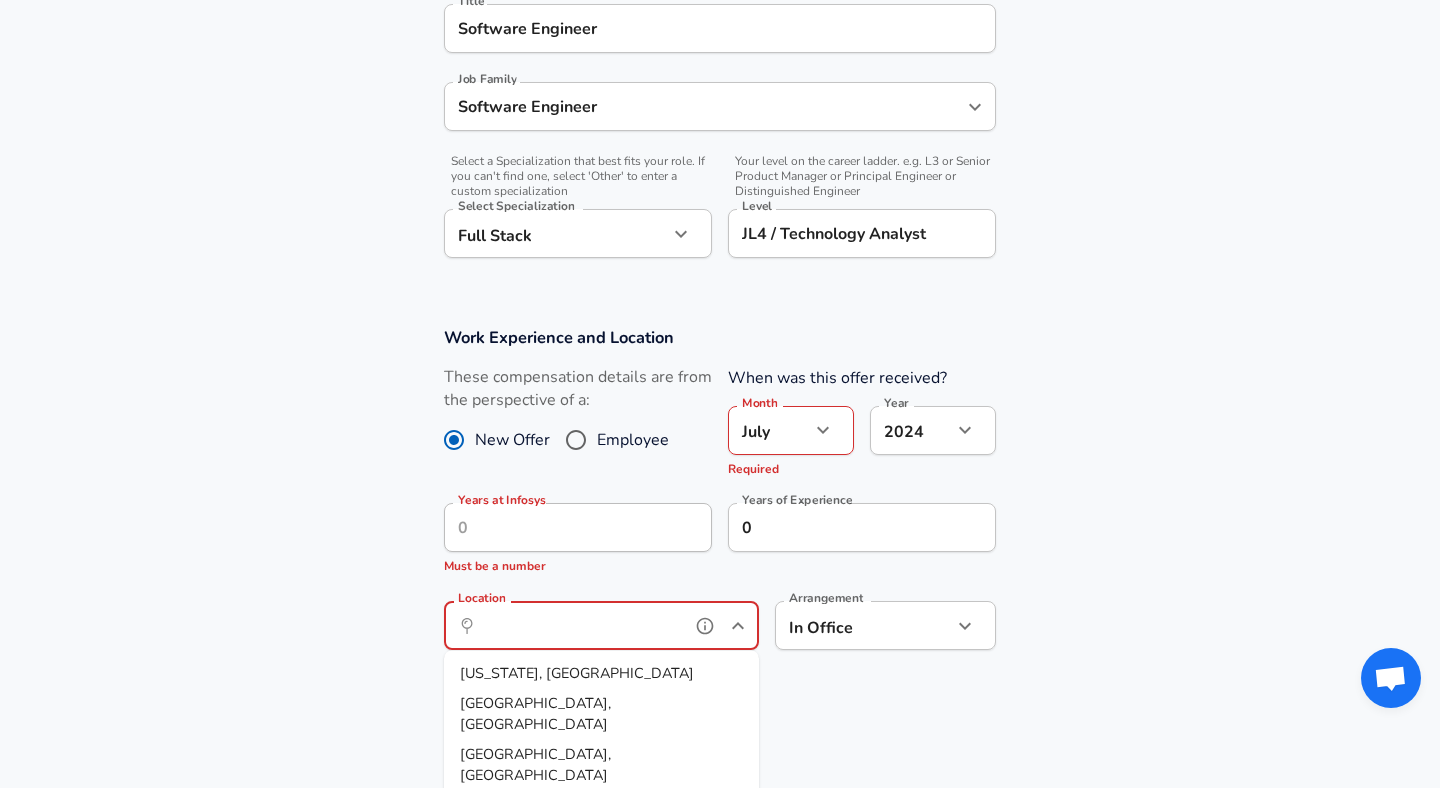click on "Location" at bounding box center [579, 625] 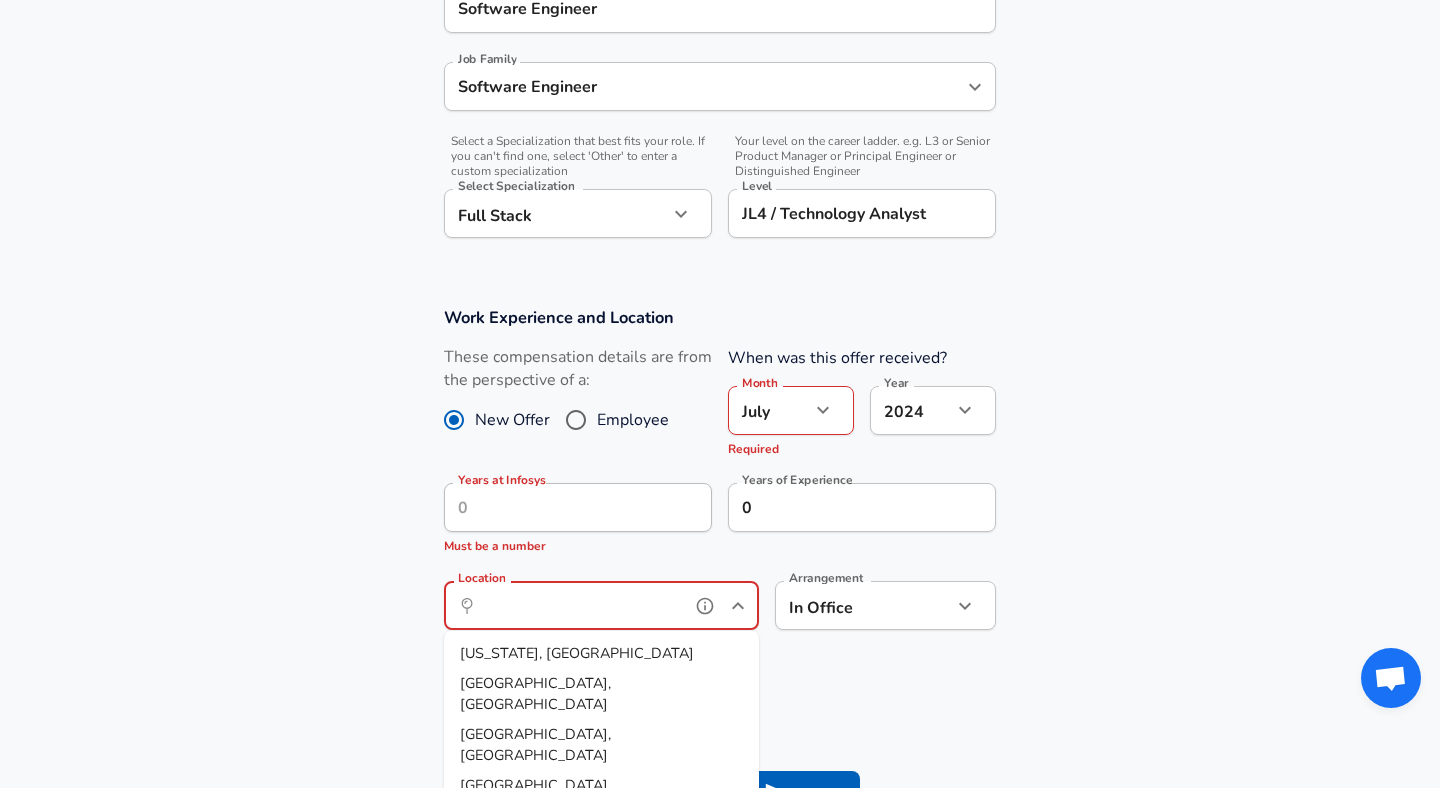 scroll, scrollTop: 573, scrollLeft: 0, axis: vertical 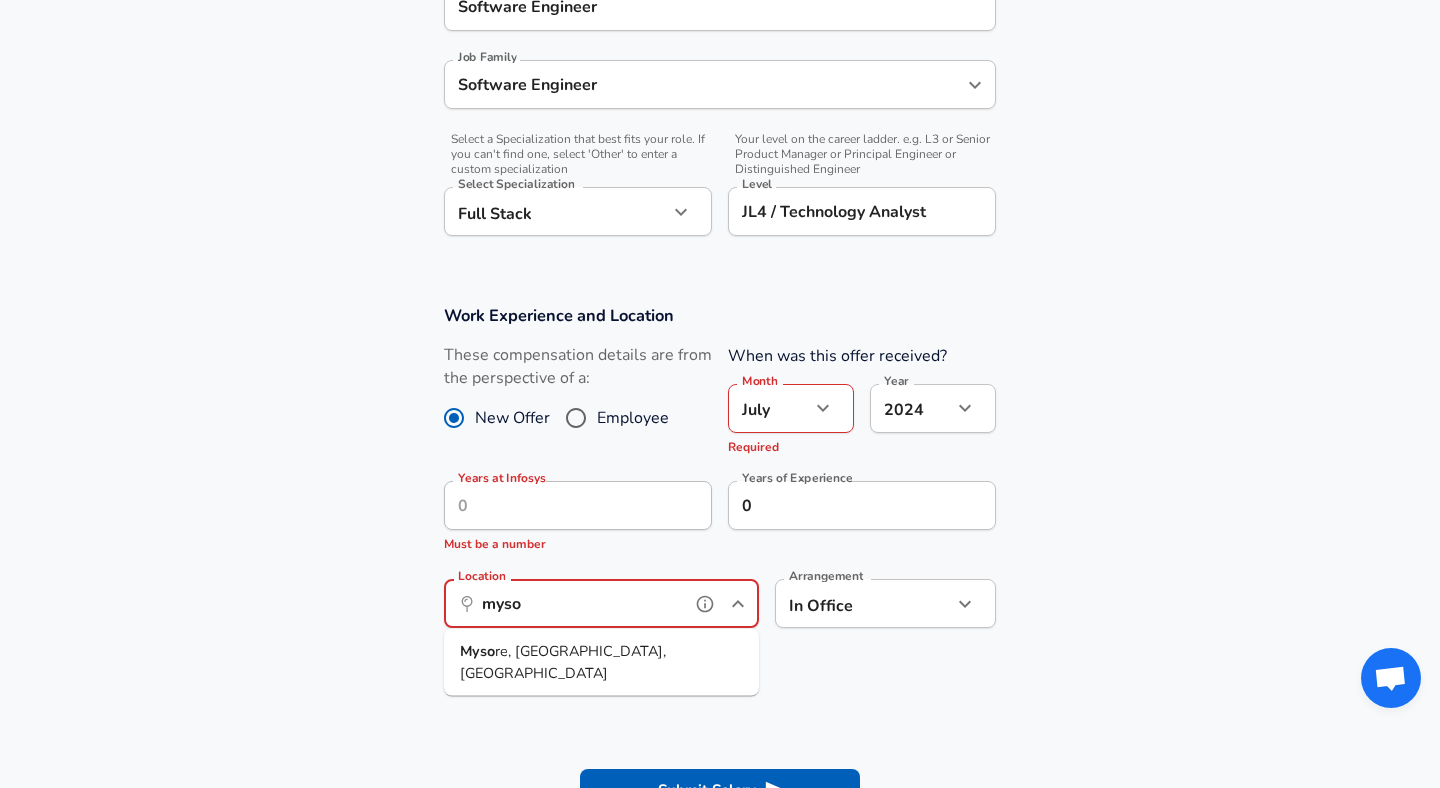 click on "re, [GEOGRAPHIC_DATA], [GEOGRAPHIC_DATA]" at bounding box center (563, 662) 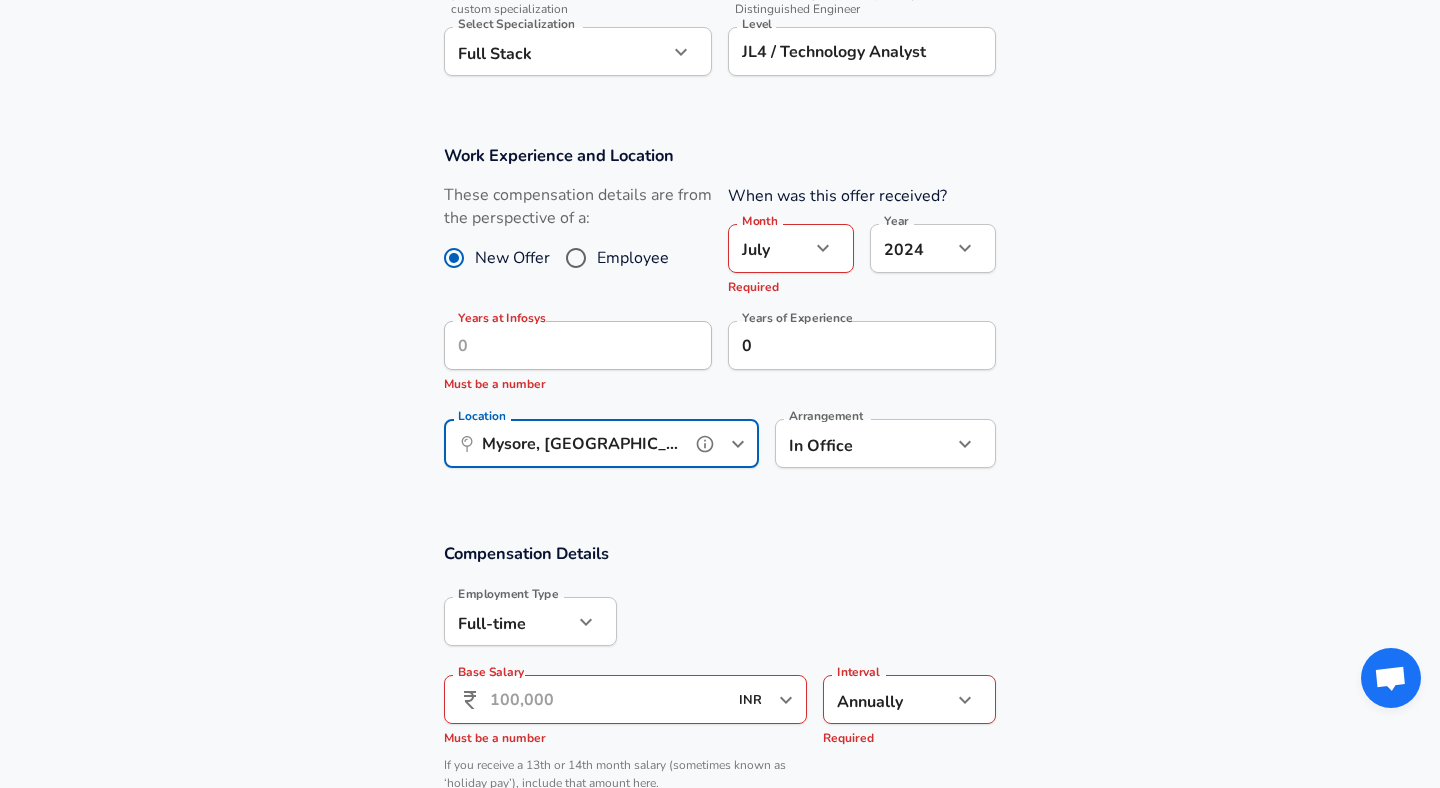 scroll, scrollTop: 860, scrollLeft: 0, axis: vertical 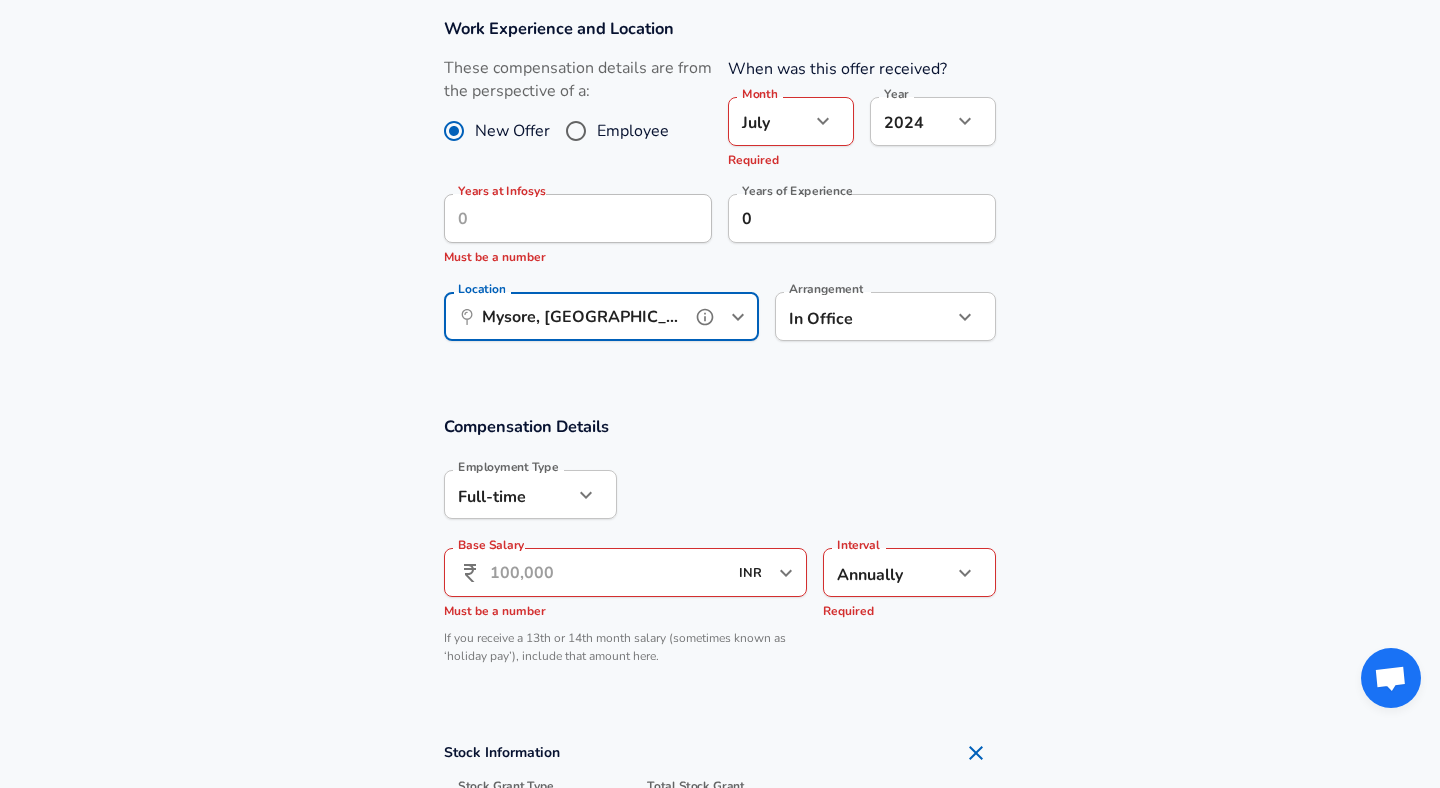type on "Mysore, [GEOGRAPHIC_DATA], [GEOGRAPHIC_DATA]" 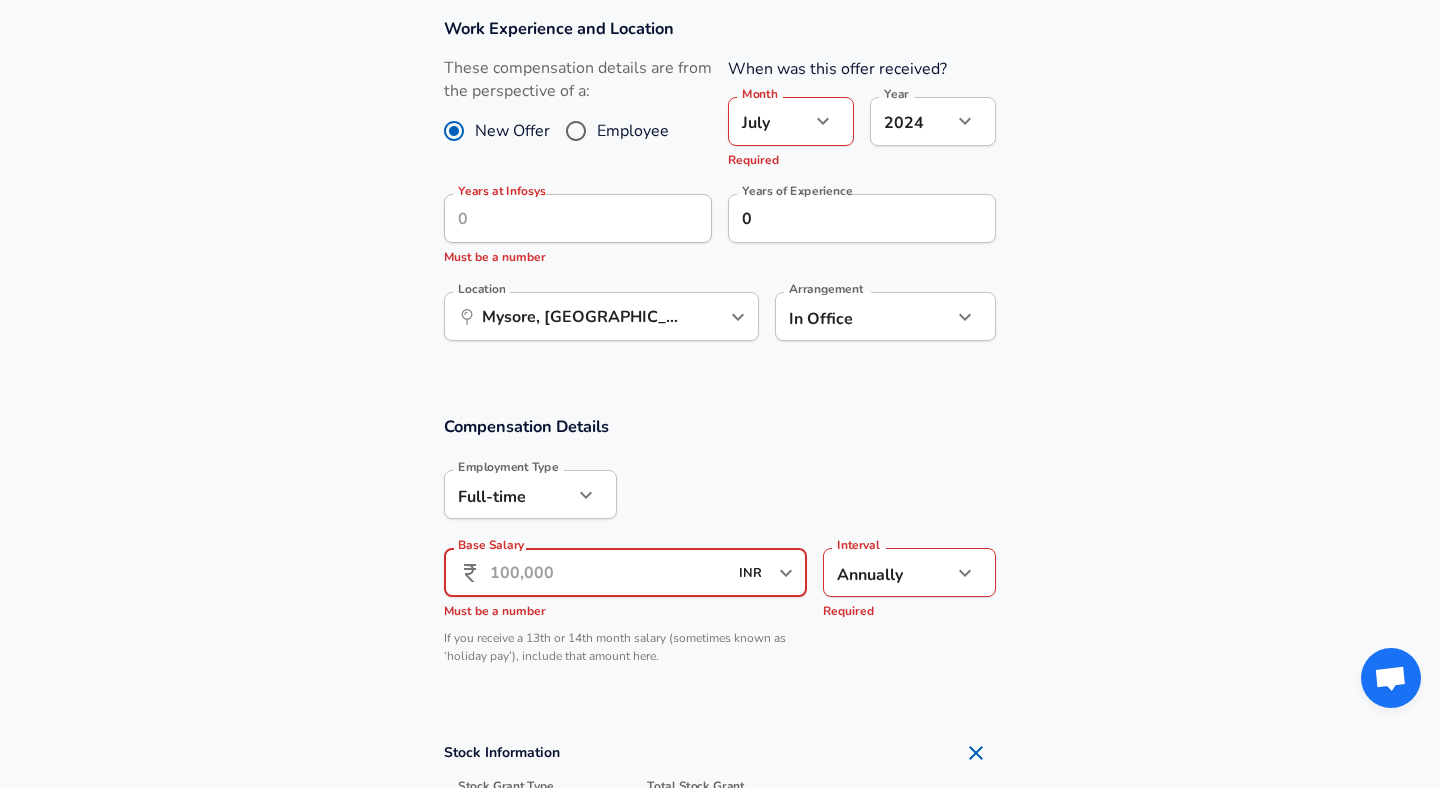 click on "Base Salary" at bounding box center (608, 572) 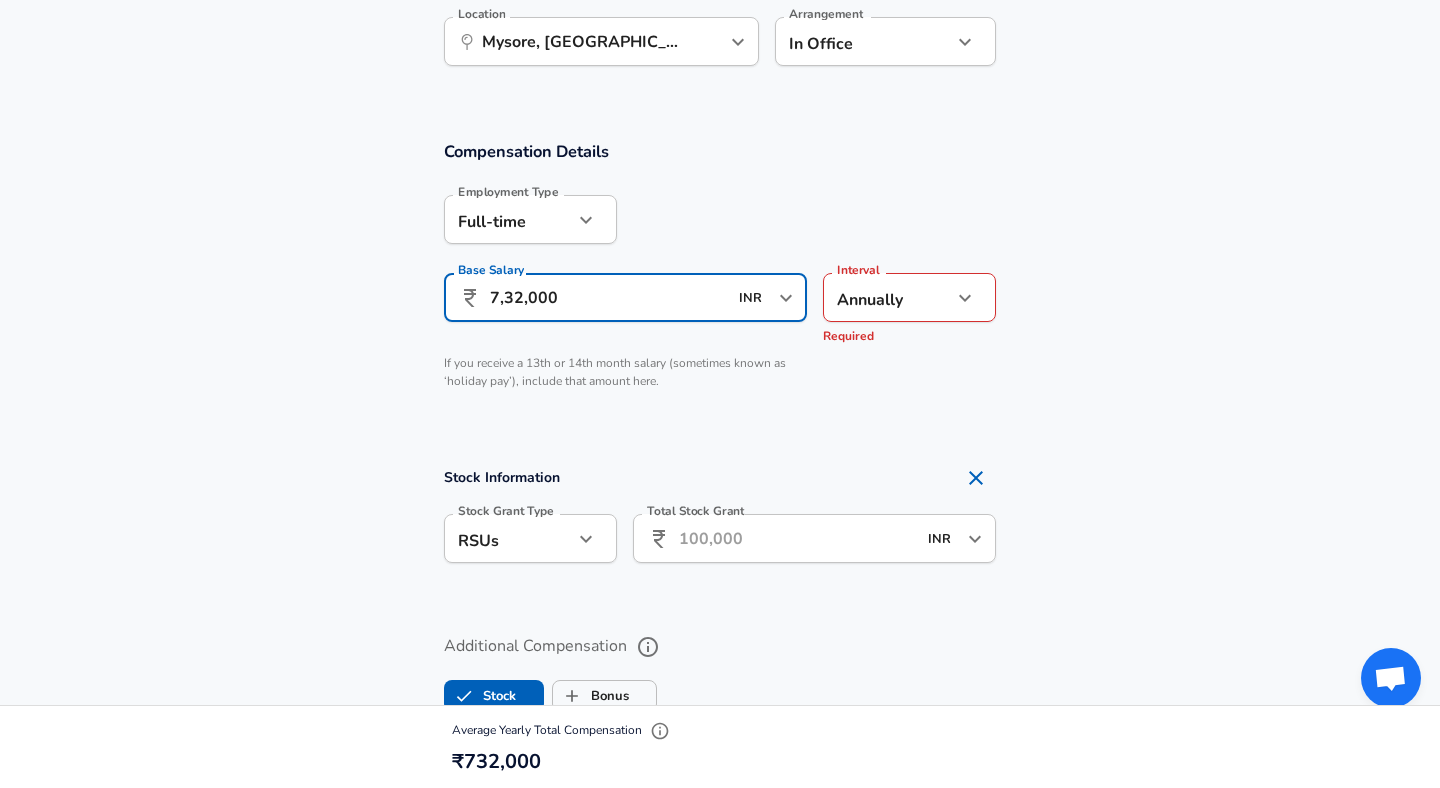 scroll, scrollTop: 1168, scrollLeft: 0, axis: vertical 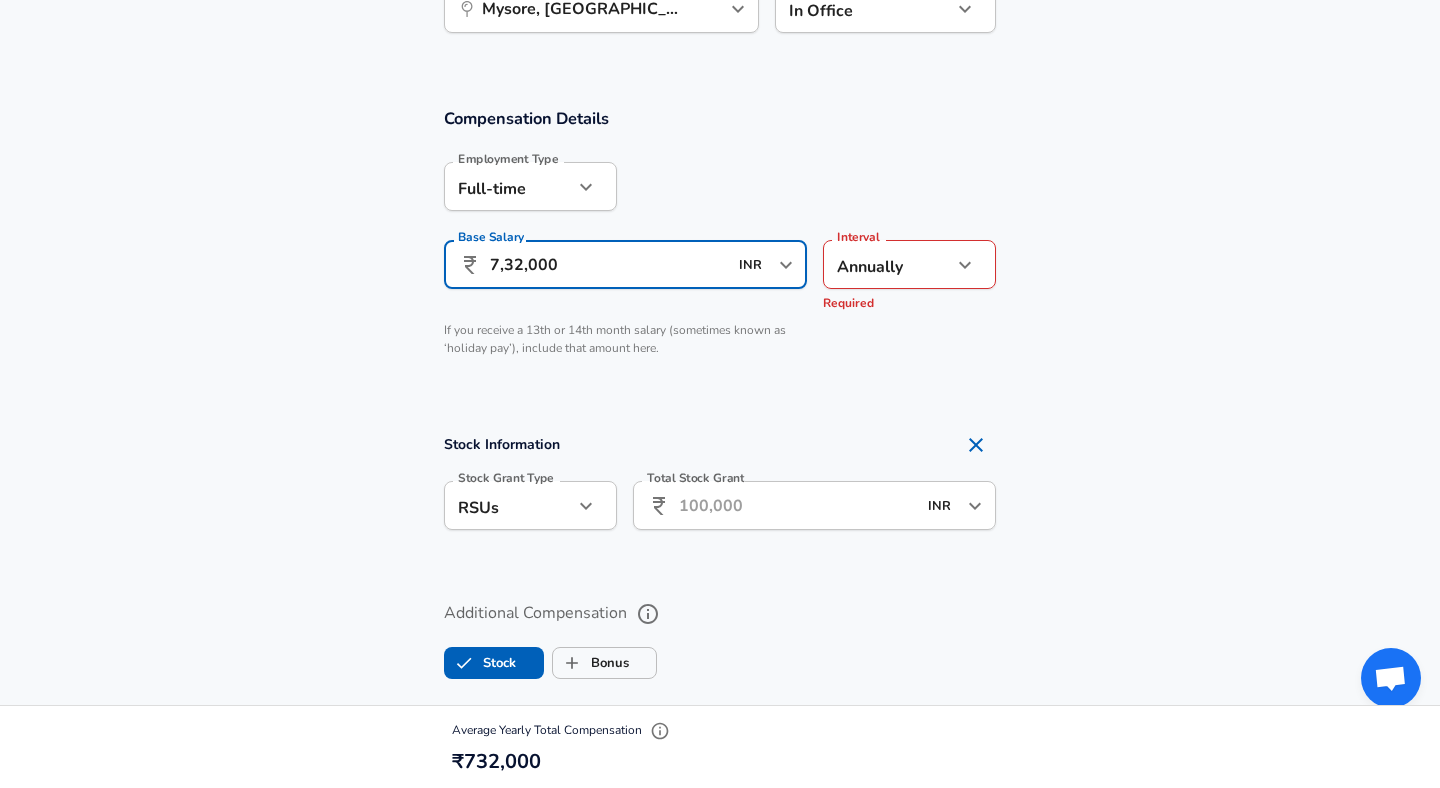 type on "7,32,000" 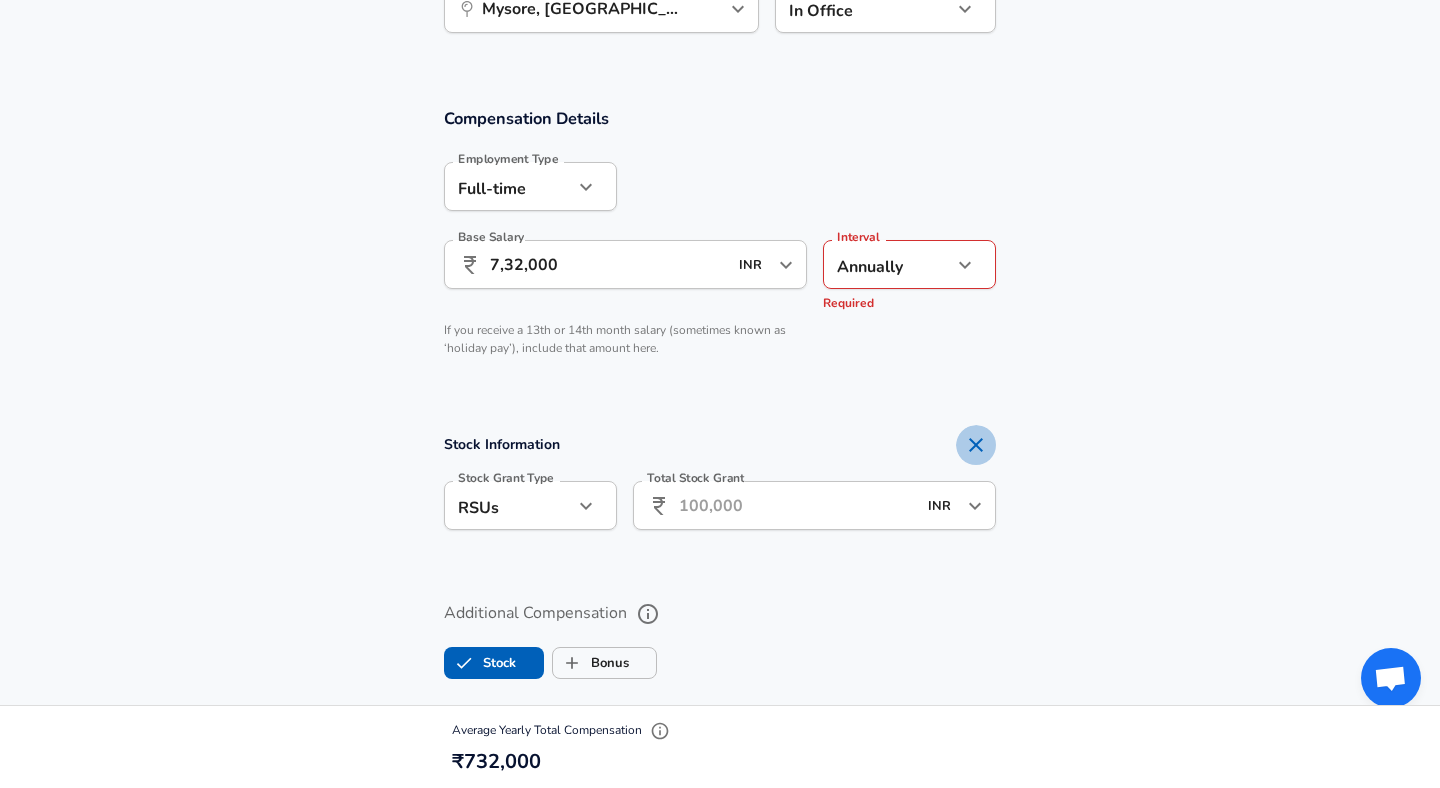 click 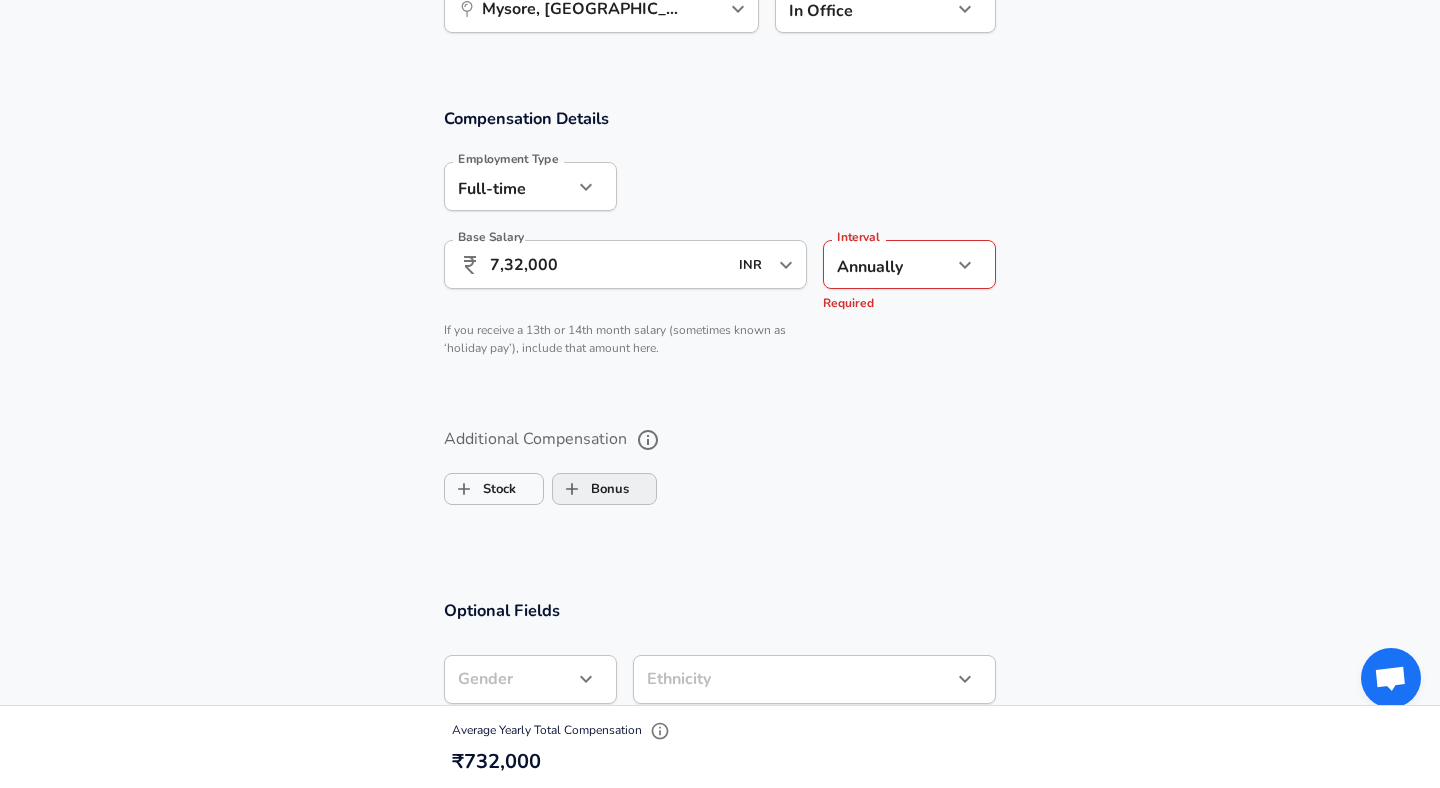 click on "Bonus" at bounding box center (572, 489) 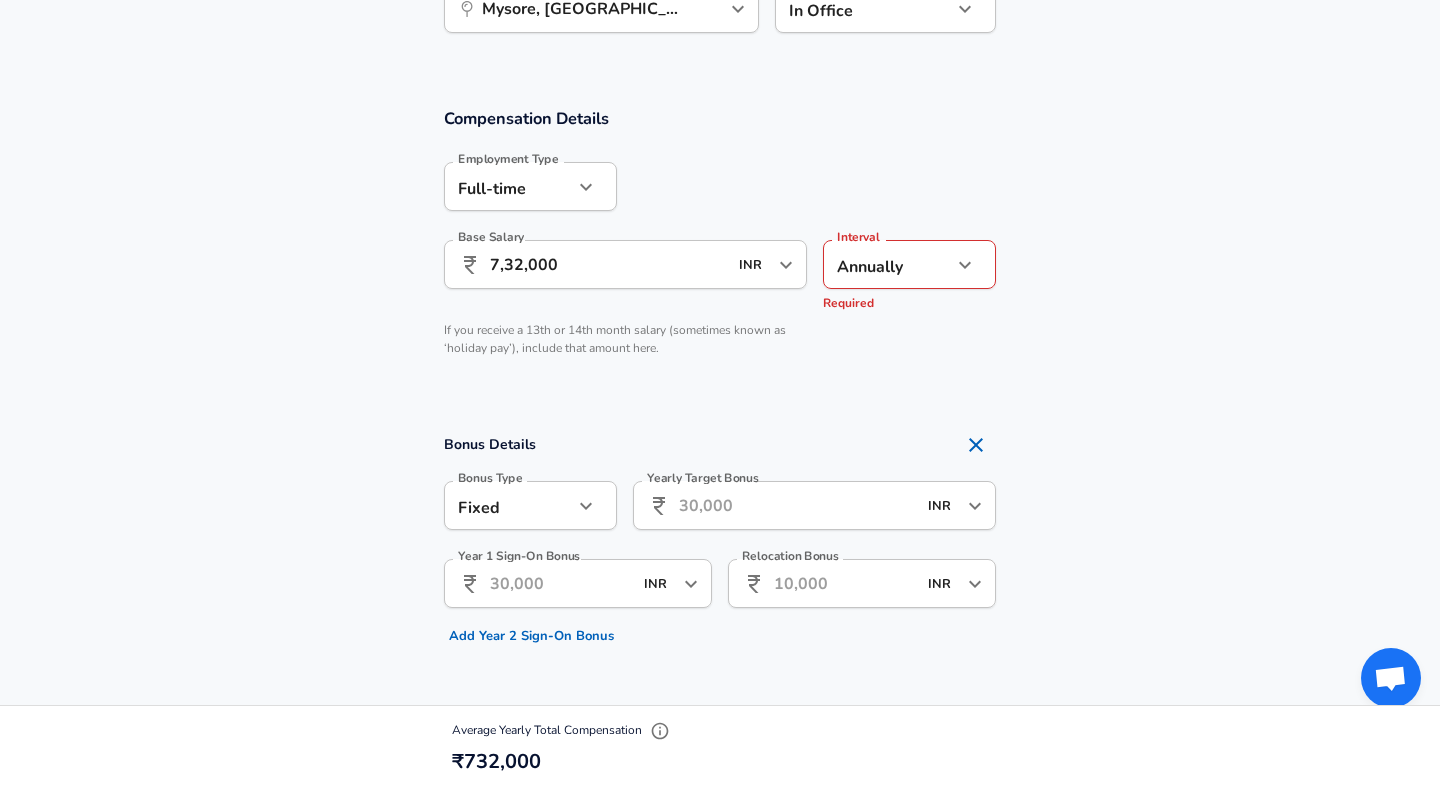 checkbox on "true" 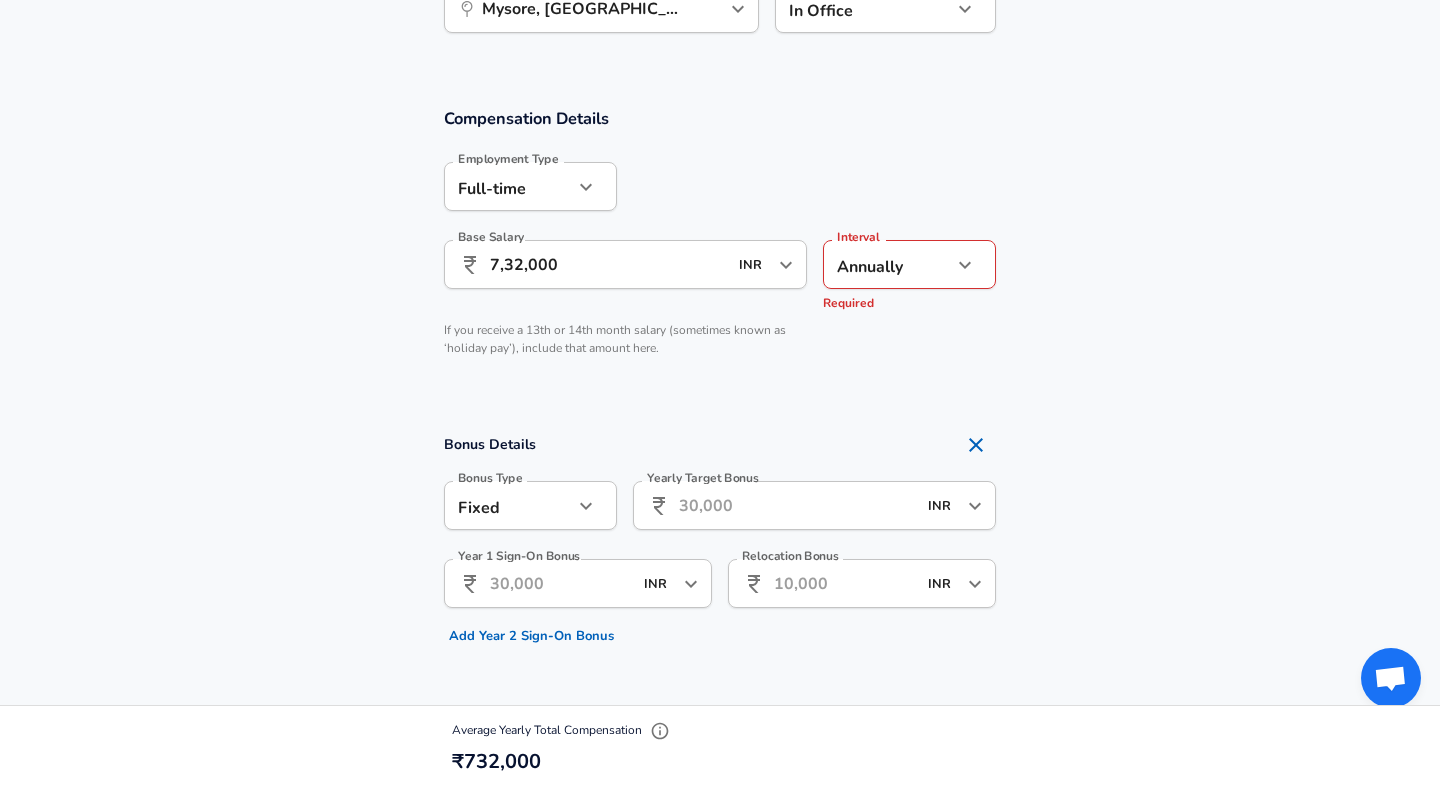 click on "Yearly Target Bonus" at bounding box center (797, 505) 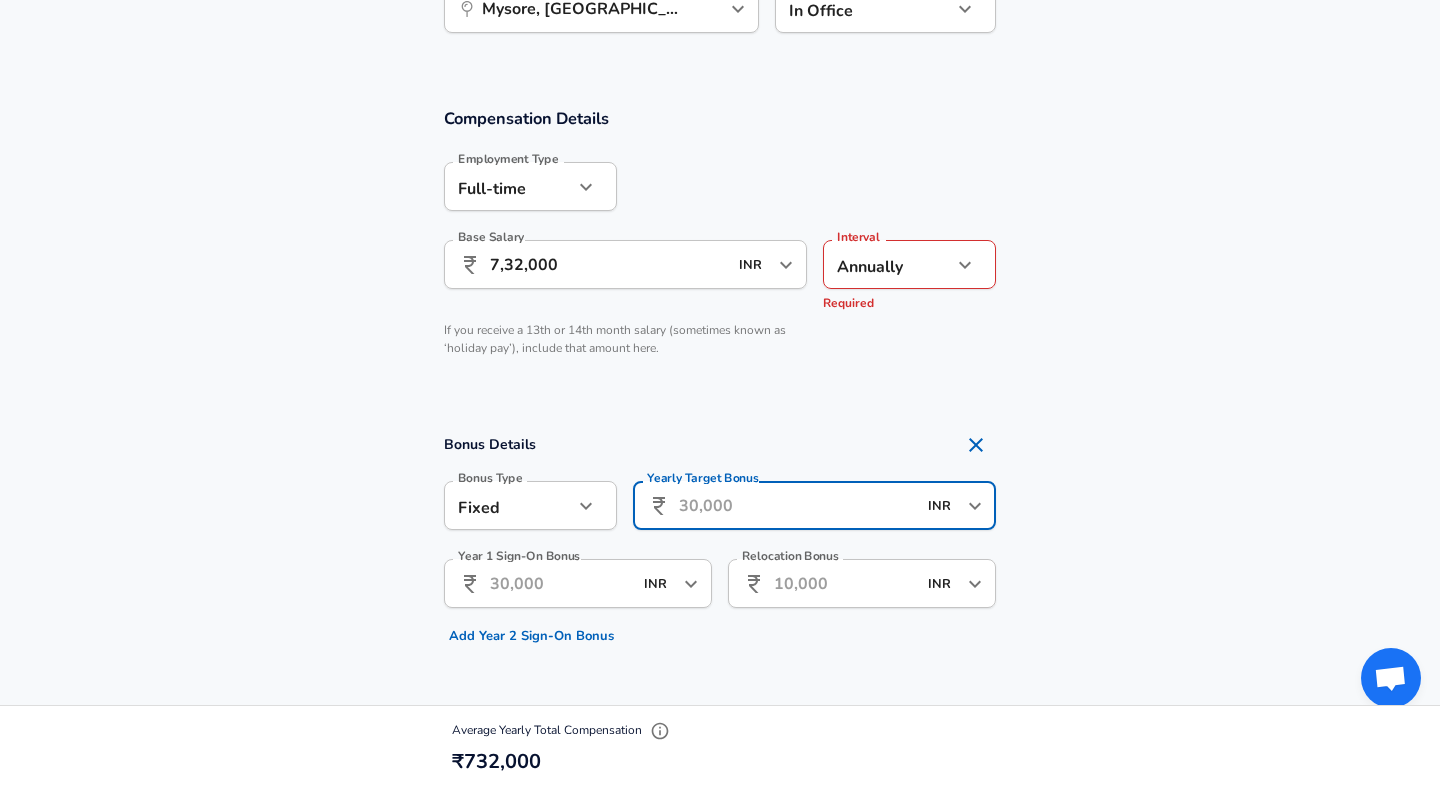 click on "Yearly Target Bonus" at bounding box center [797, 505] 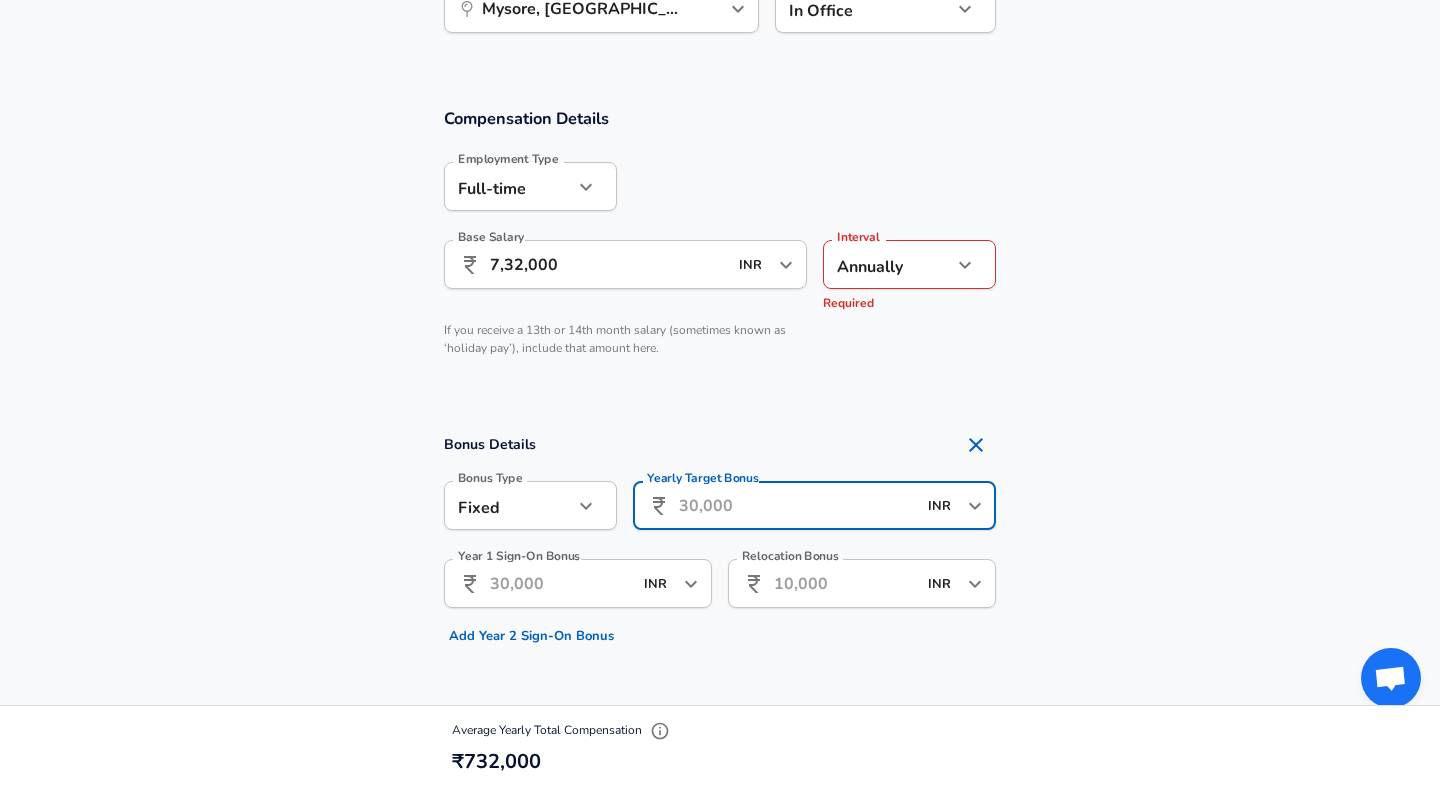type on "1" 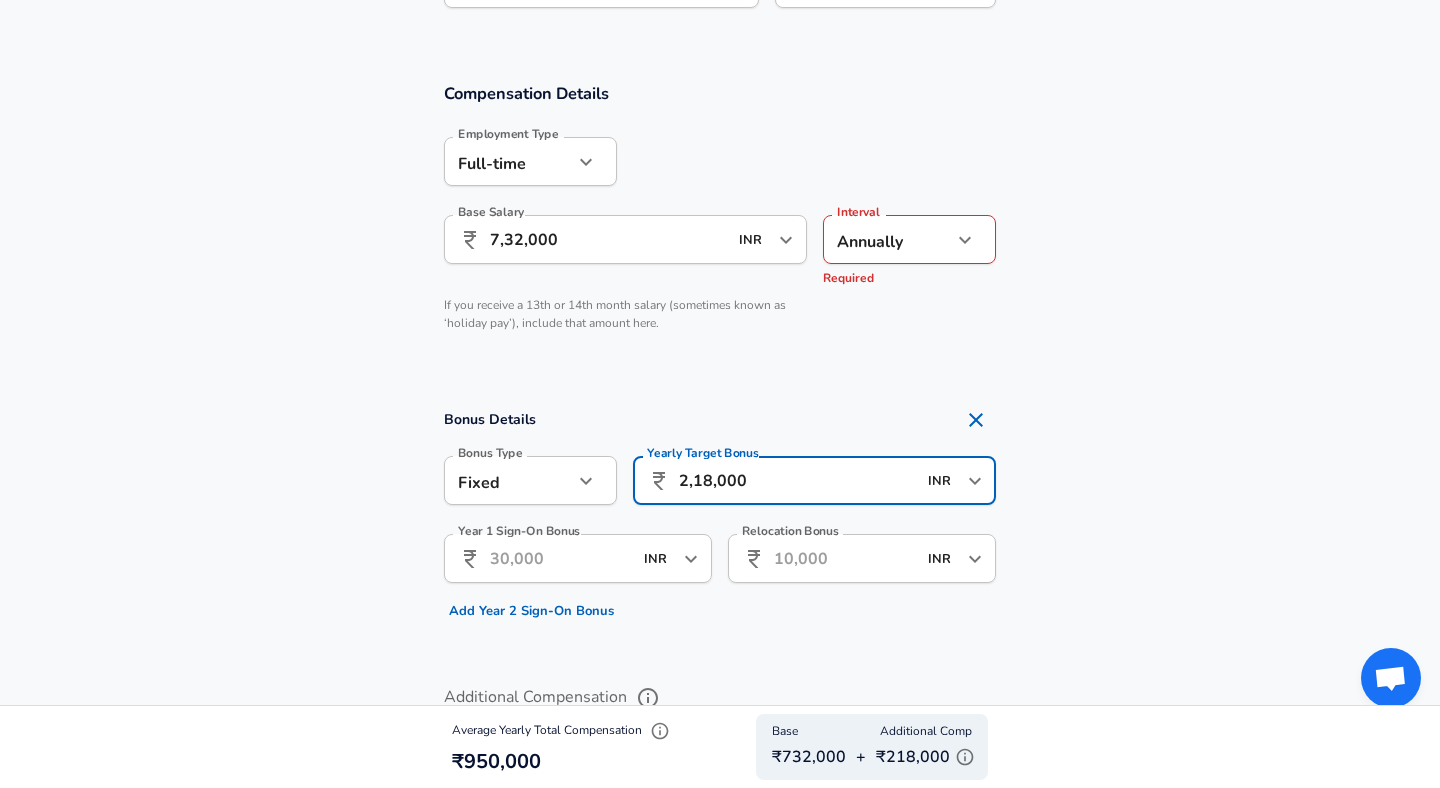 scroll, scrollTop: 1204, scrollLeft: 0, axis: vertical 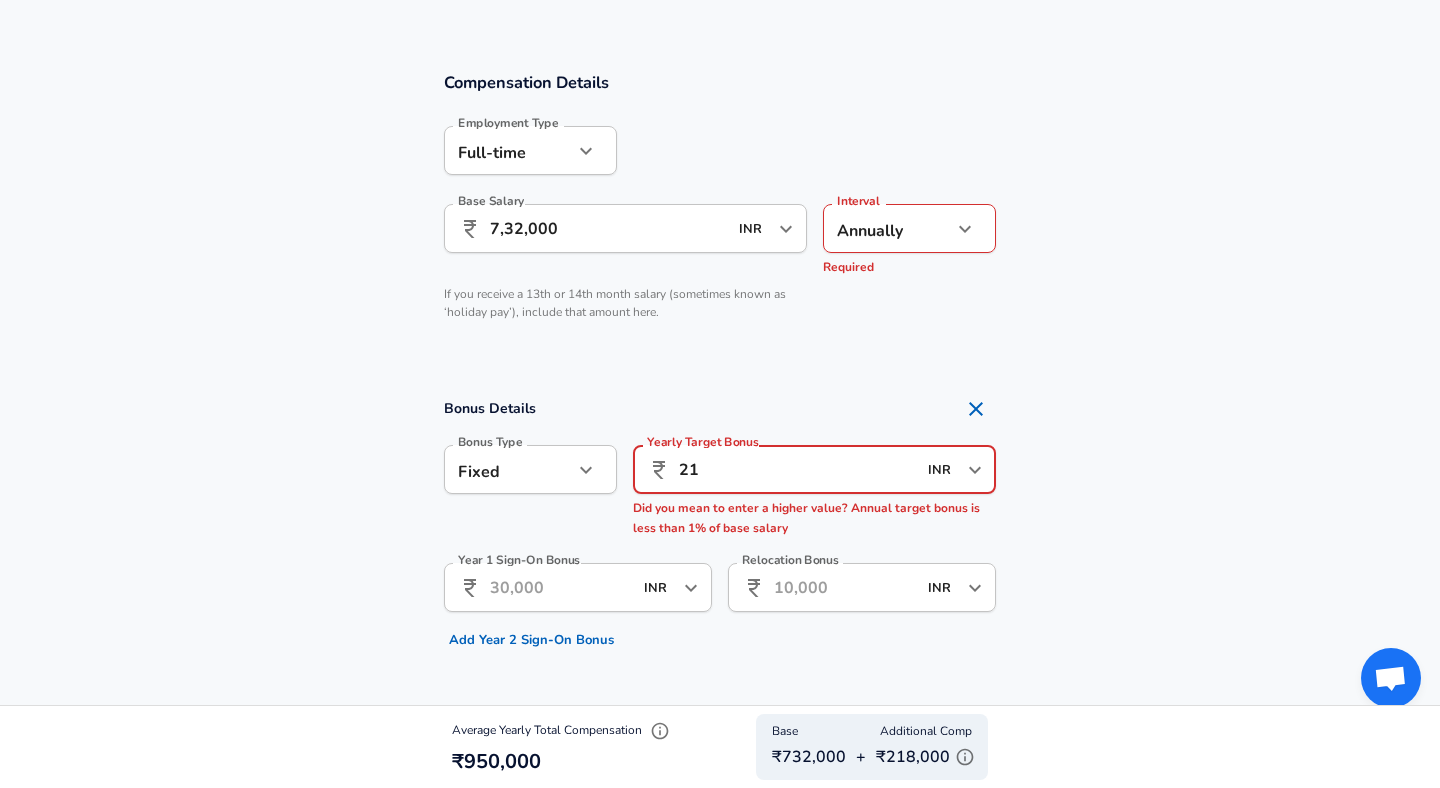 type on "2" 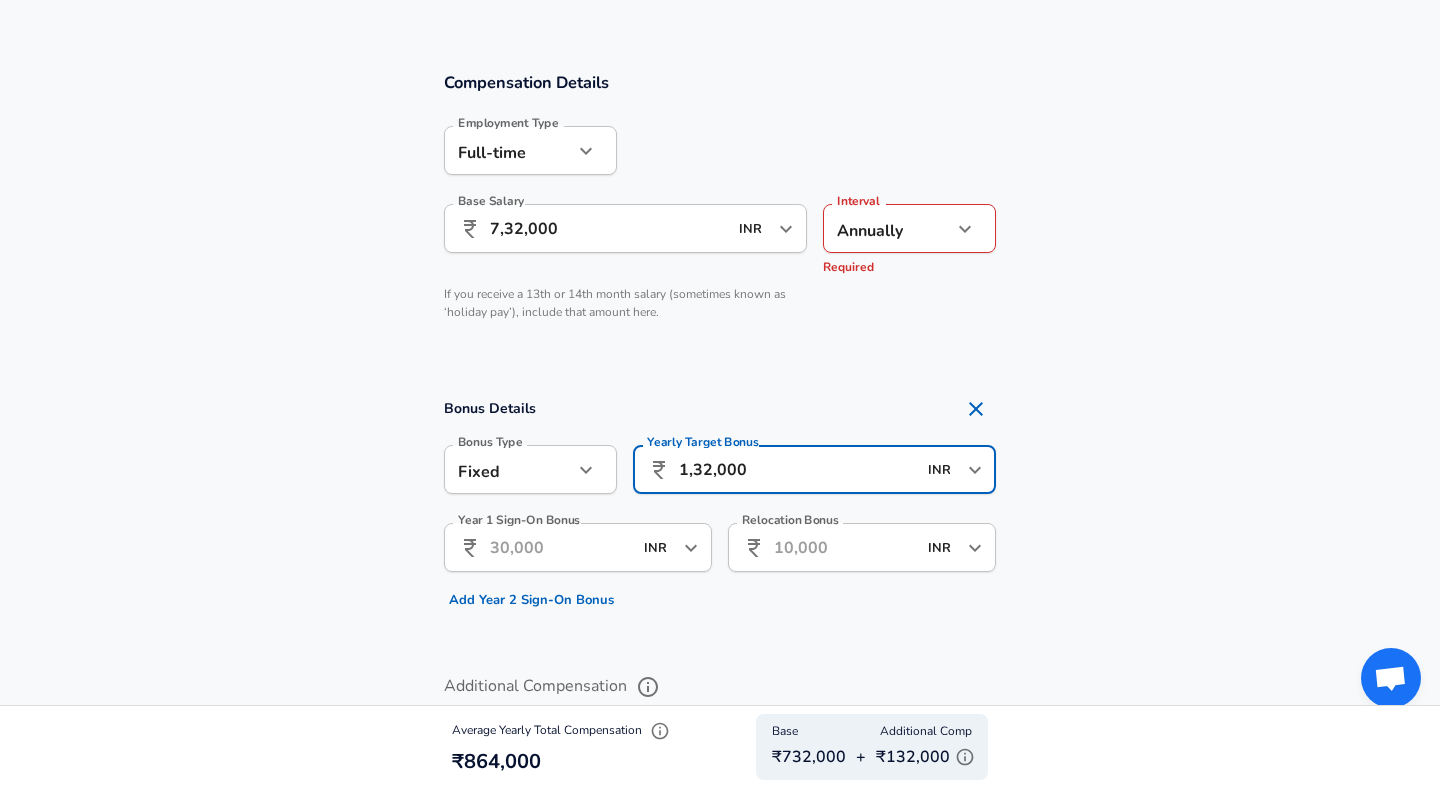 type on "1,32,000" 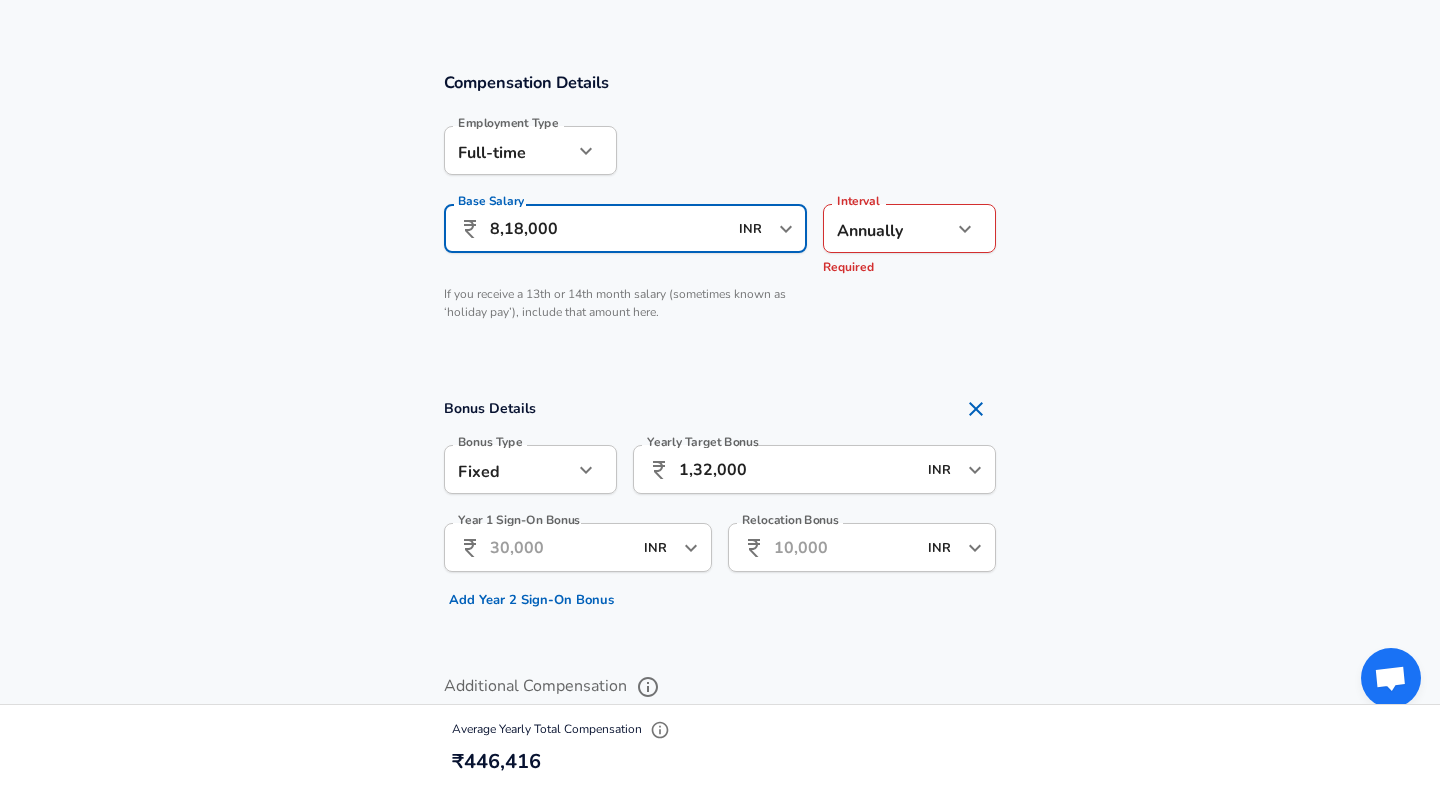 scroll, scrollTop: 0, scrollLeft: 0, axis: both 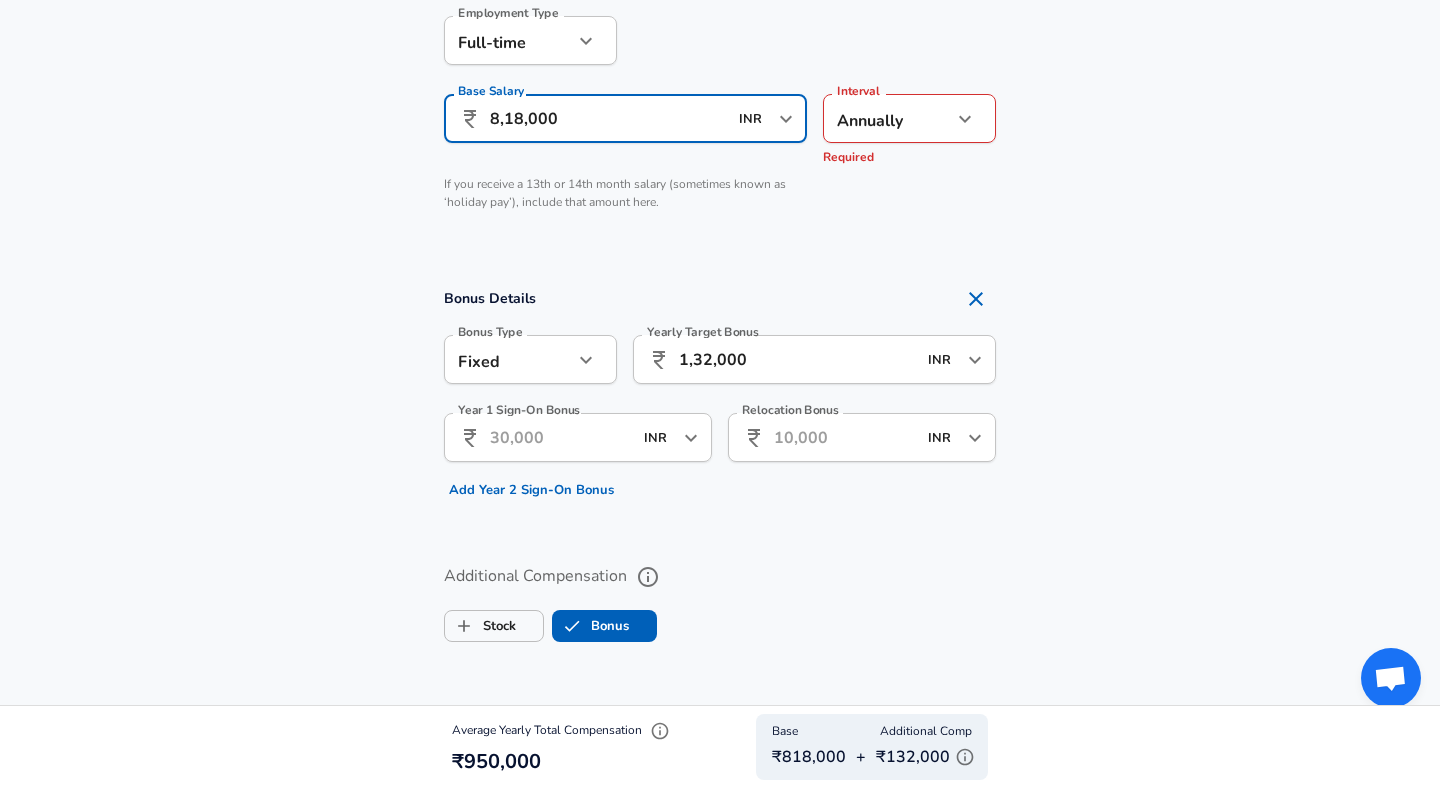type on "8,18,000" 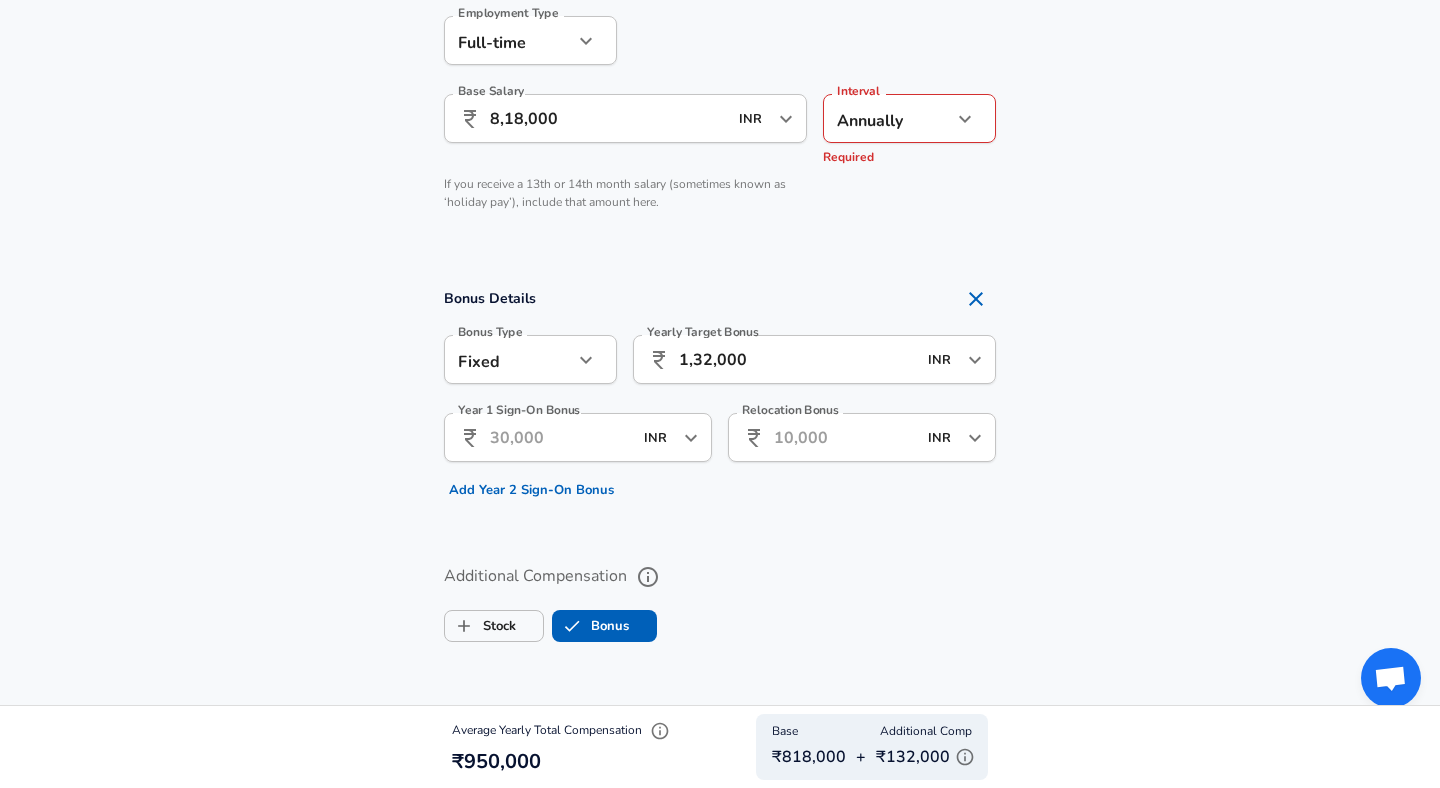 click on "Bonus Details  Bonus Type Fixed fixed Bonus Type Yearly Target Bonus ​ 1,32,000 INR ​ Yearly Target Bonus Year 1 Sign-On Bonus ​ INR ​ Year 1 Sign-On Bonus Add Year 2 Sign-On Bonus Relocation Bonus ​ INR ​ Relocation Bonus" at bounding box center (720, 396) 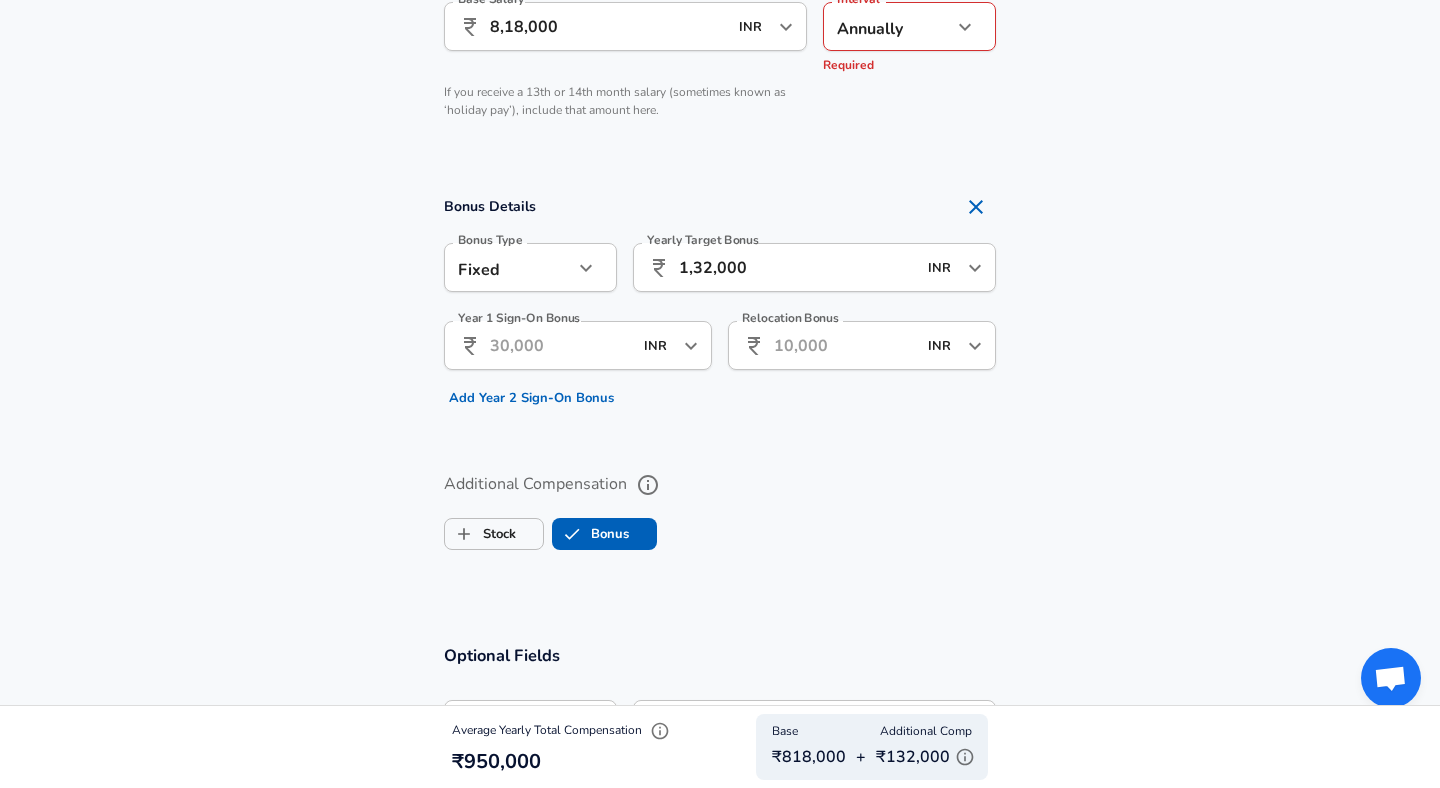 scroll, scrollTop: 1410, scrollLeft: 0, axis: vertical 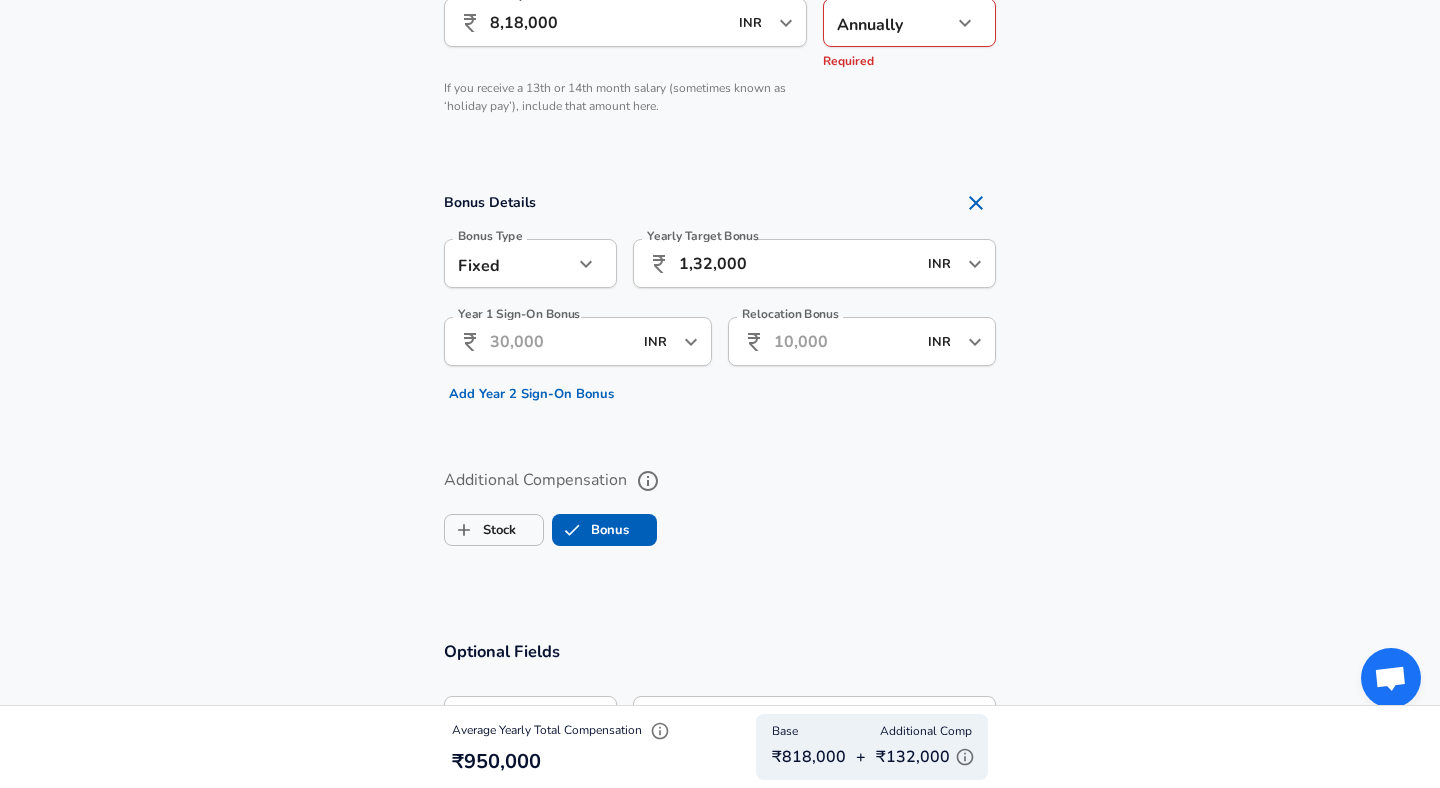click at bounding box center (586, 264) 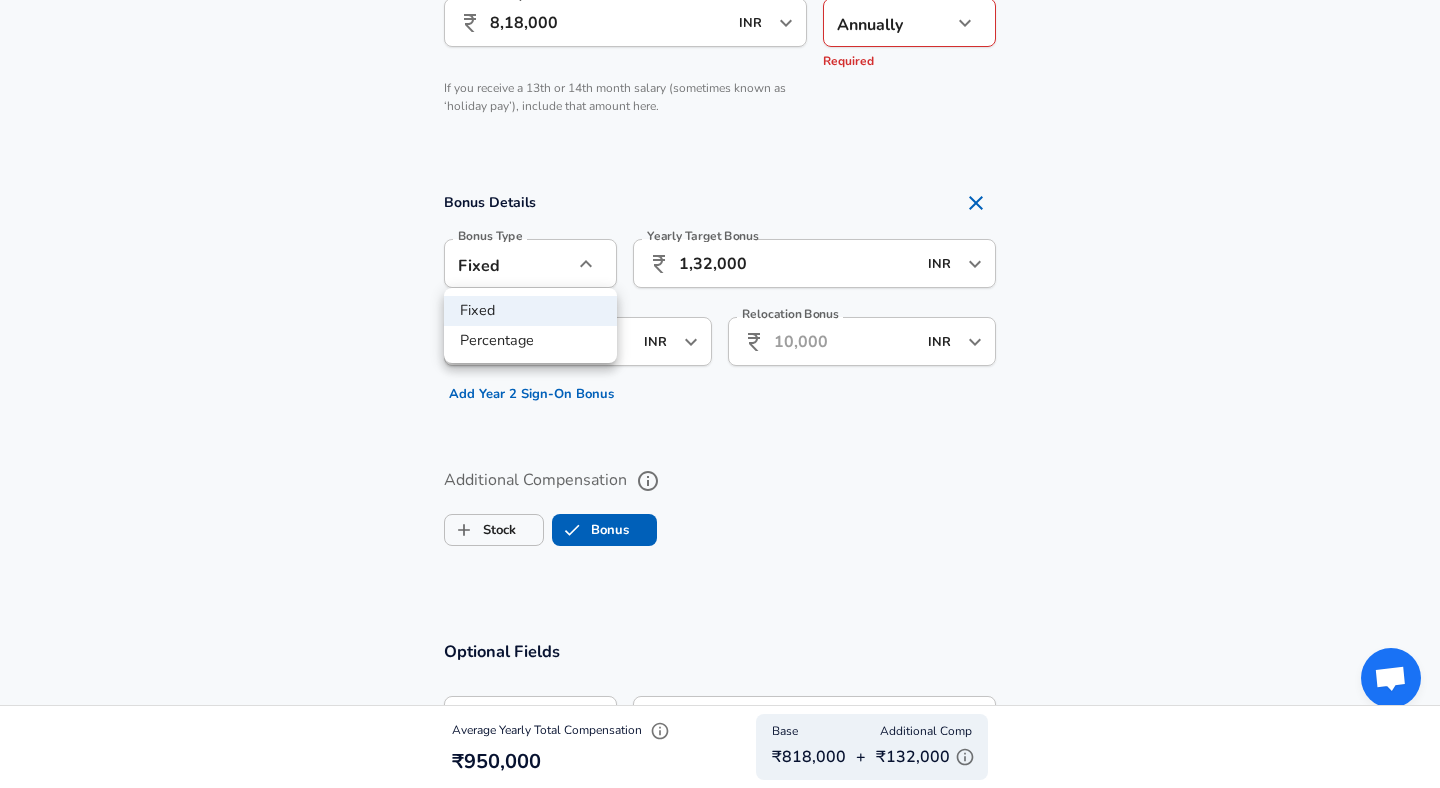 click on "Percentage" at bounding box center [530, 341] 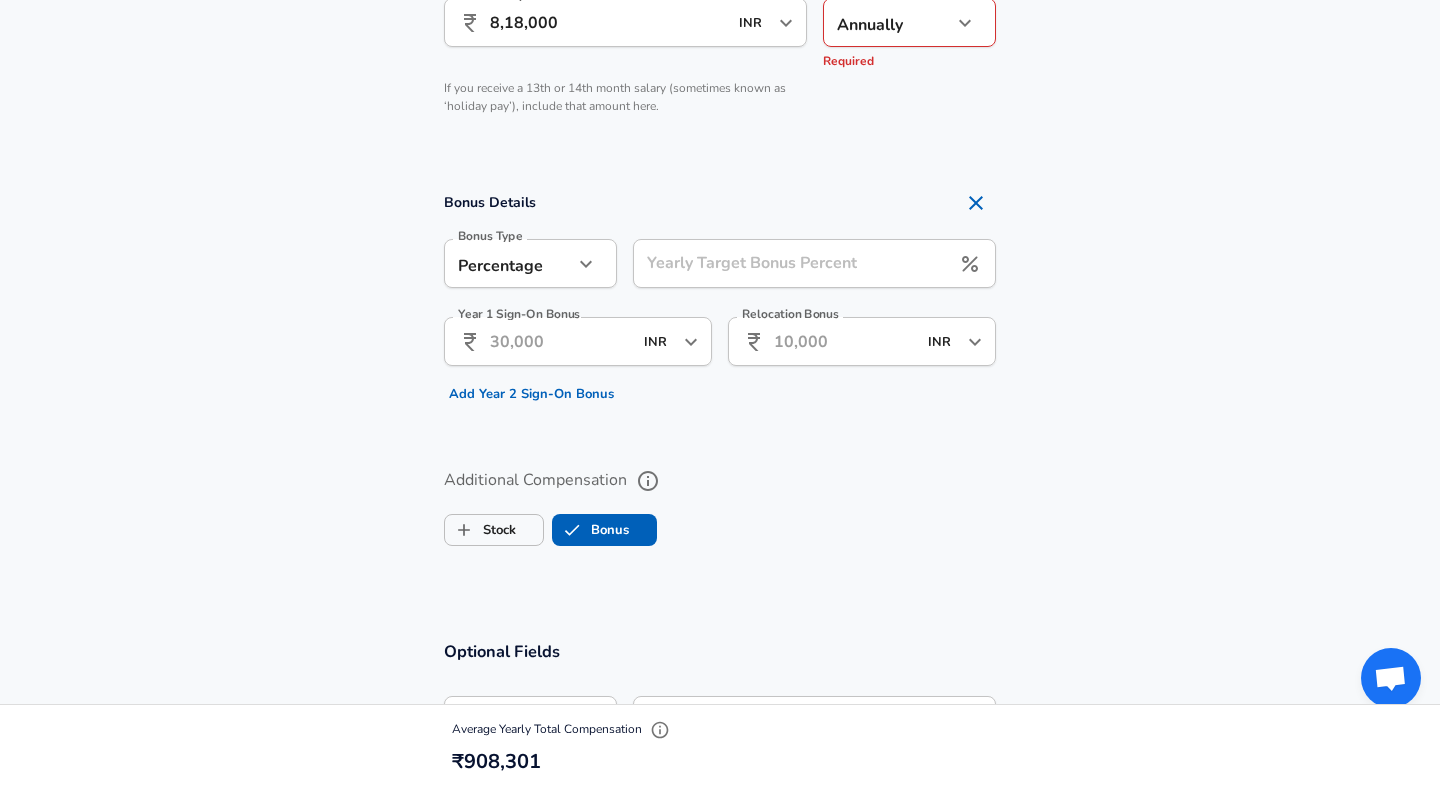 click on "Percentage percentage Bonus Type" at bounding box center (530, 263) 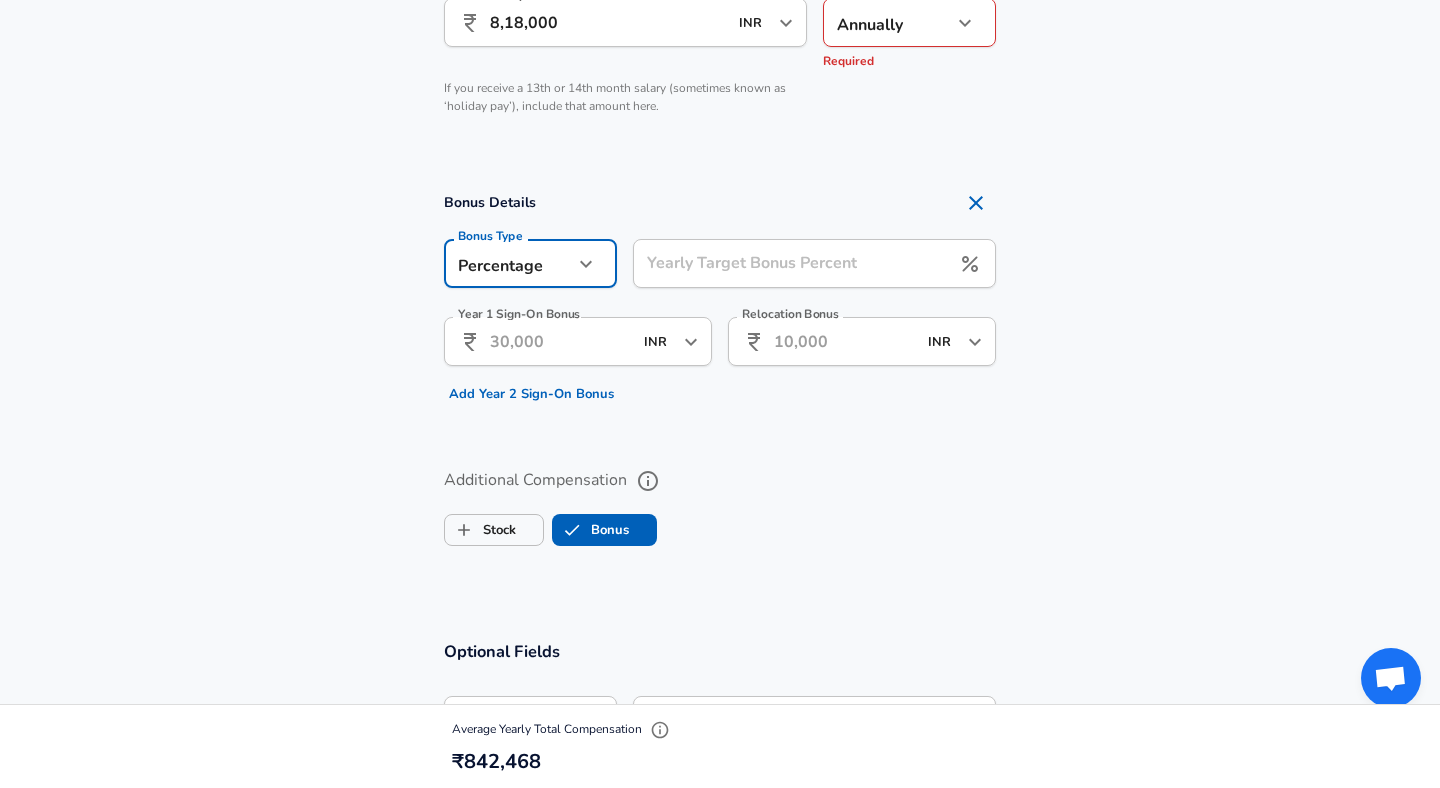 click 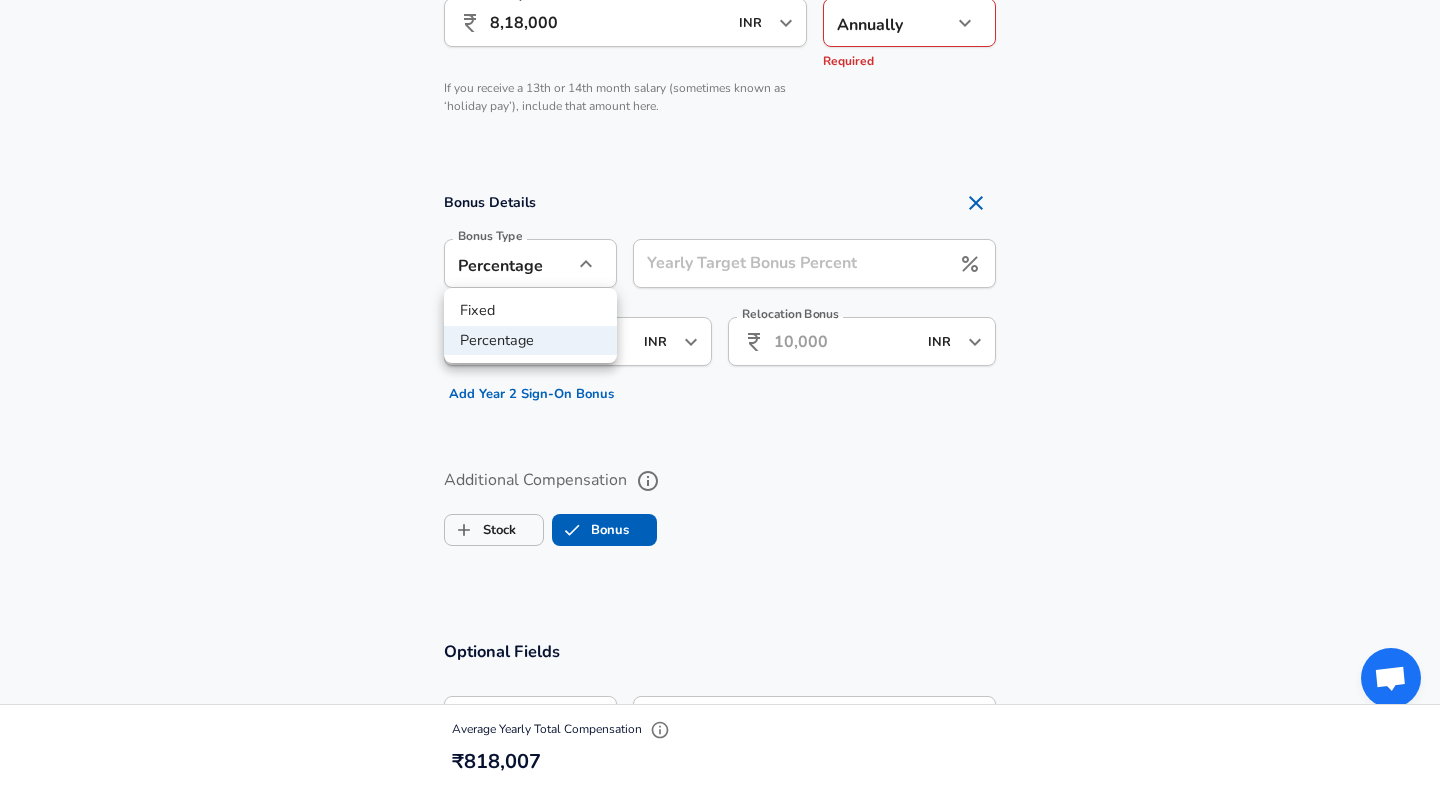 click on "Fixed" at bounding box center (530, 311) 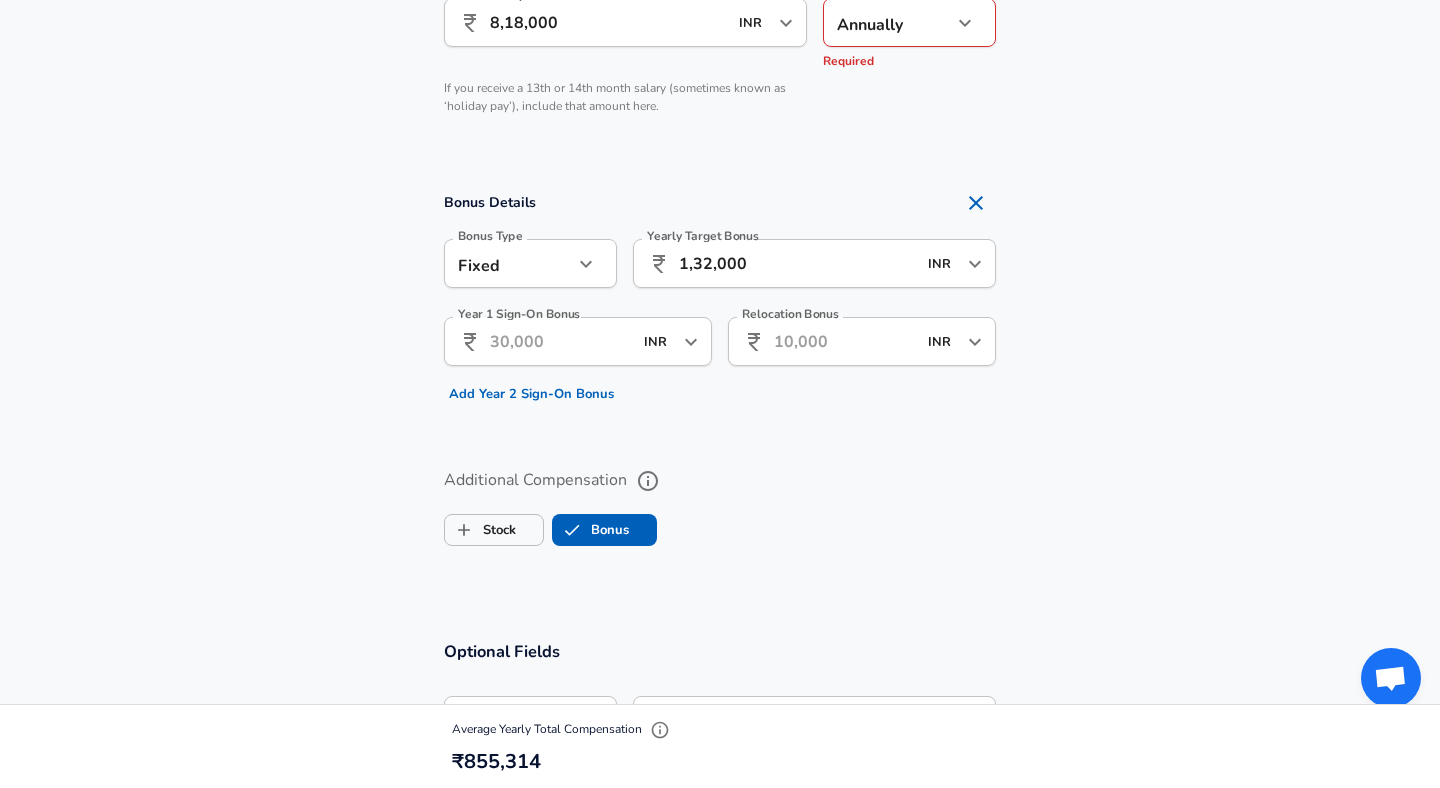 click on "Bonus Details  Bonus Type Fixed fixed Bonus Type Yearly Target Bonus ​ 1,32,000 INR ​ Yearly Target Bonus Year 1 Sign-On Bonus ​ INR ​ Year 1 Sign-On Bonus Add Year 2 Sign-On Bonus Relocation Bonus ​ INR ​ Relocation Bonus" at bounding box center [720, 300] 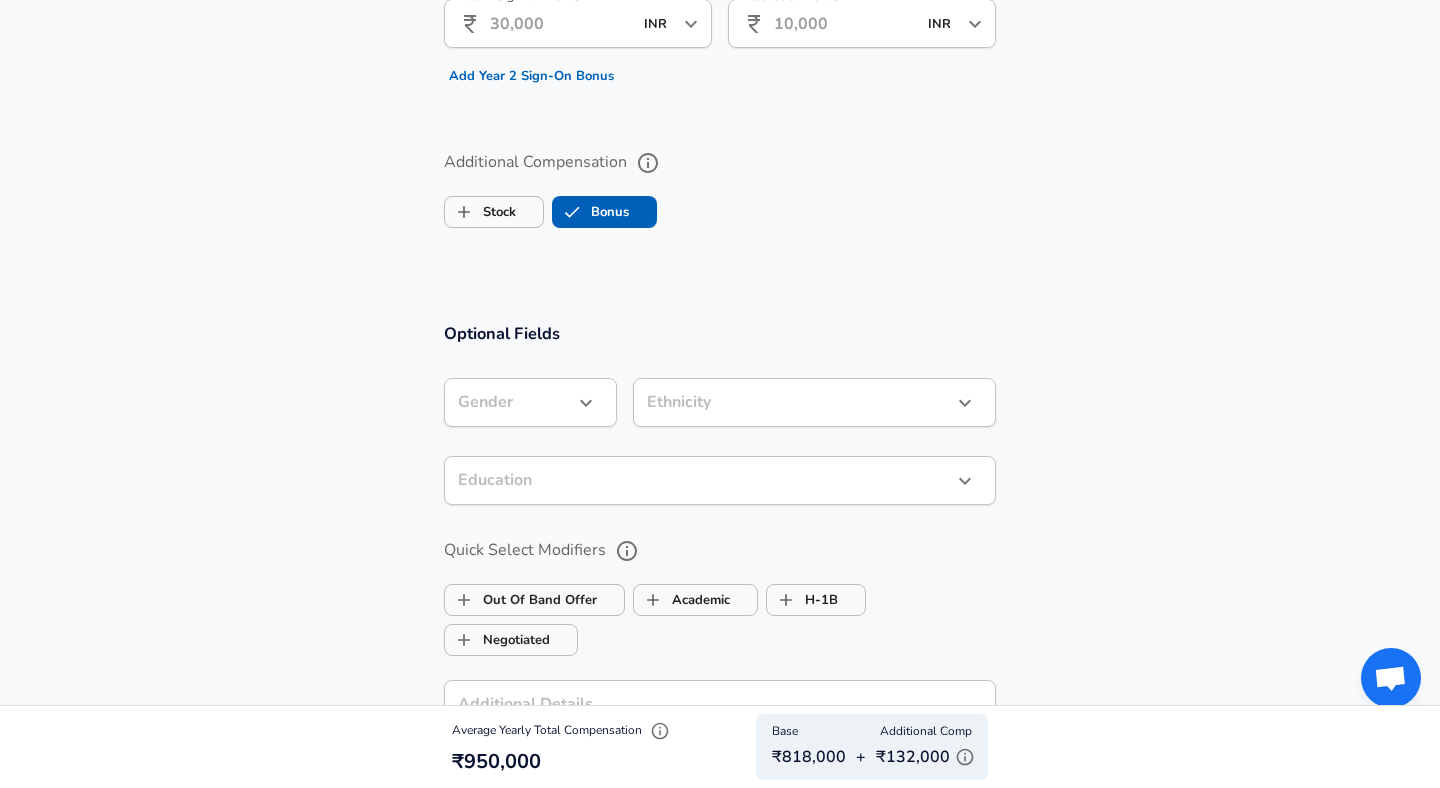 scroll, scrollTop: 1731, scrollLeft: 0, axis: vertical 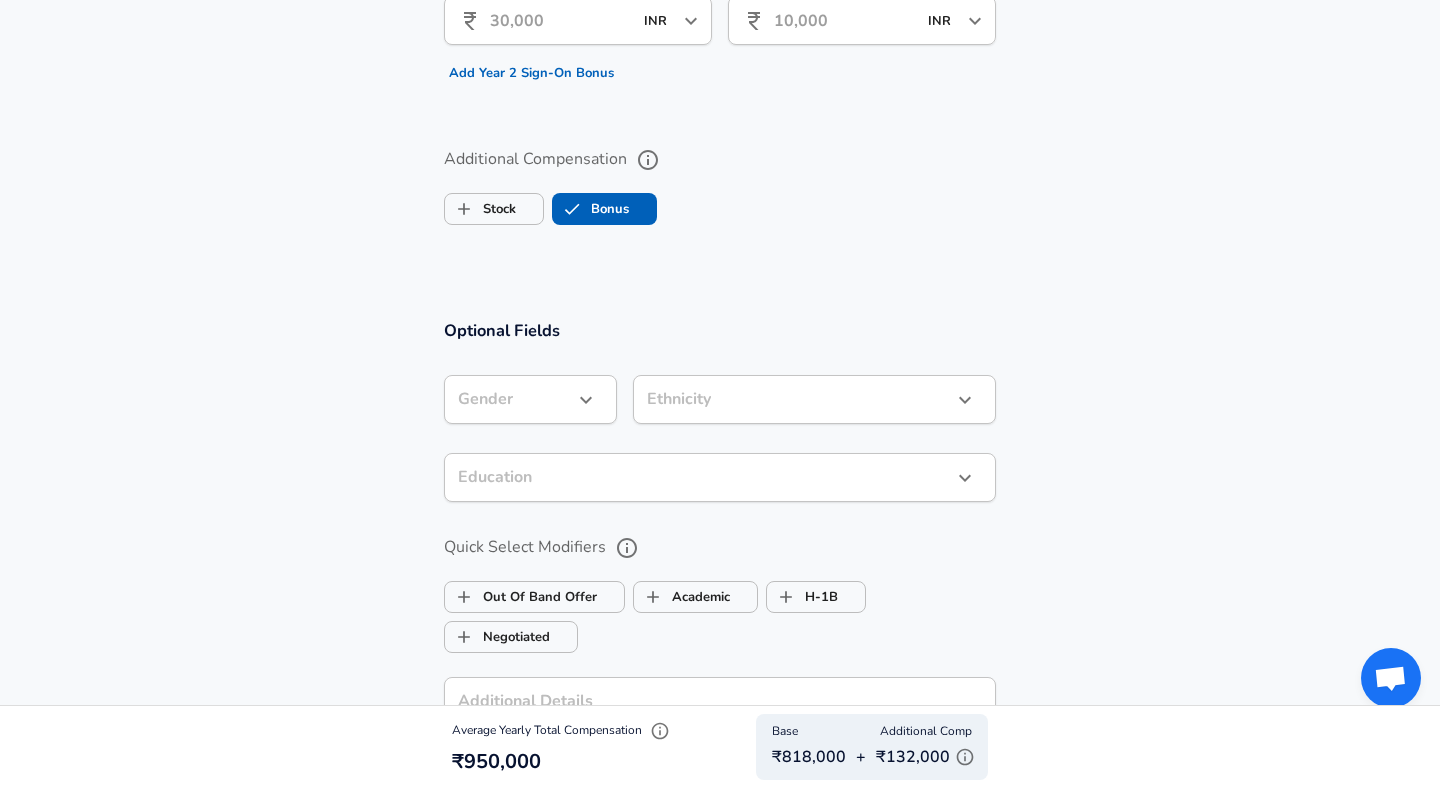 click 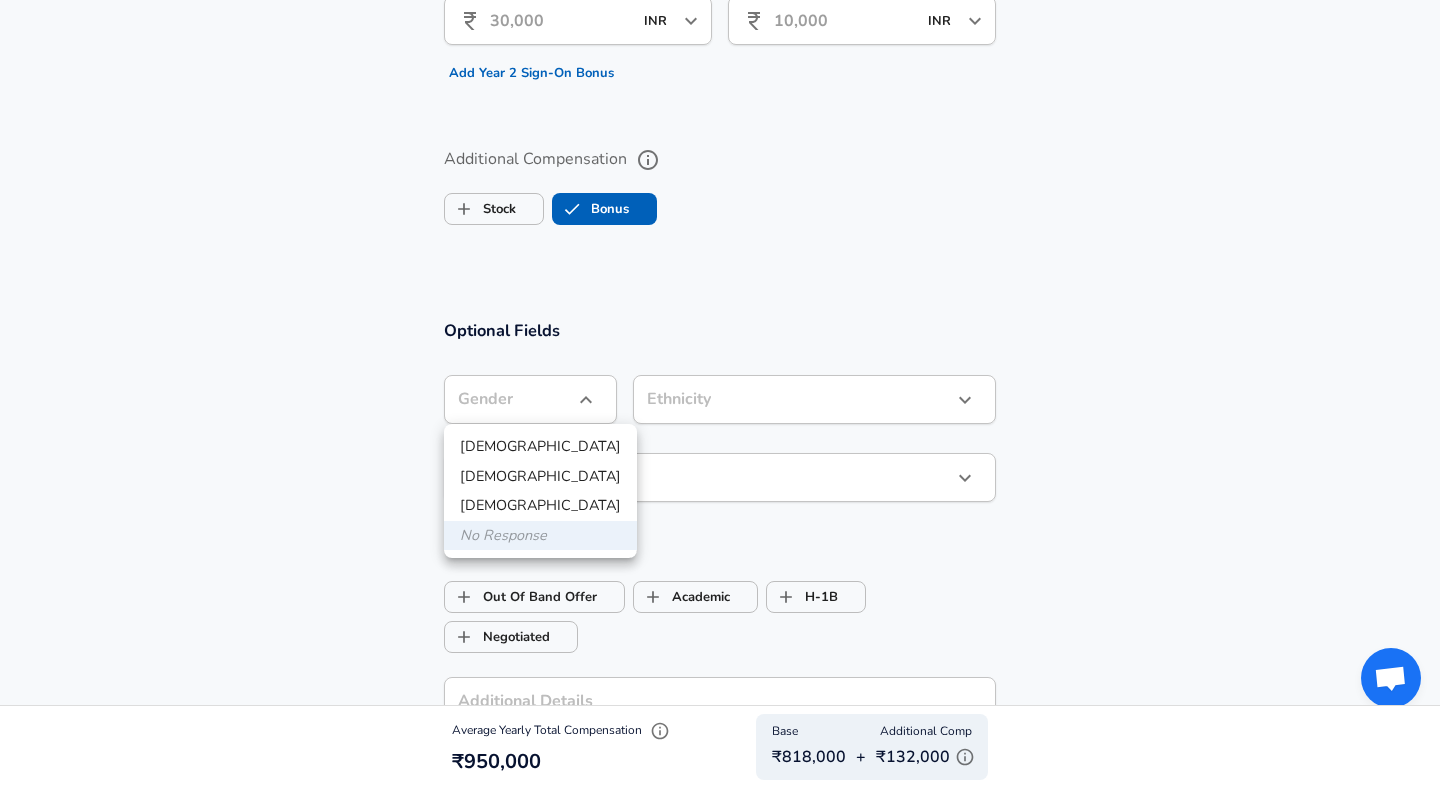 click on "[DEMOGRAPHIC_DATA]" at bounding box center (540, 447) 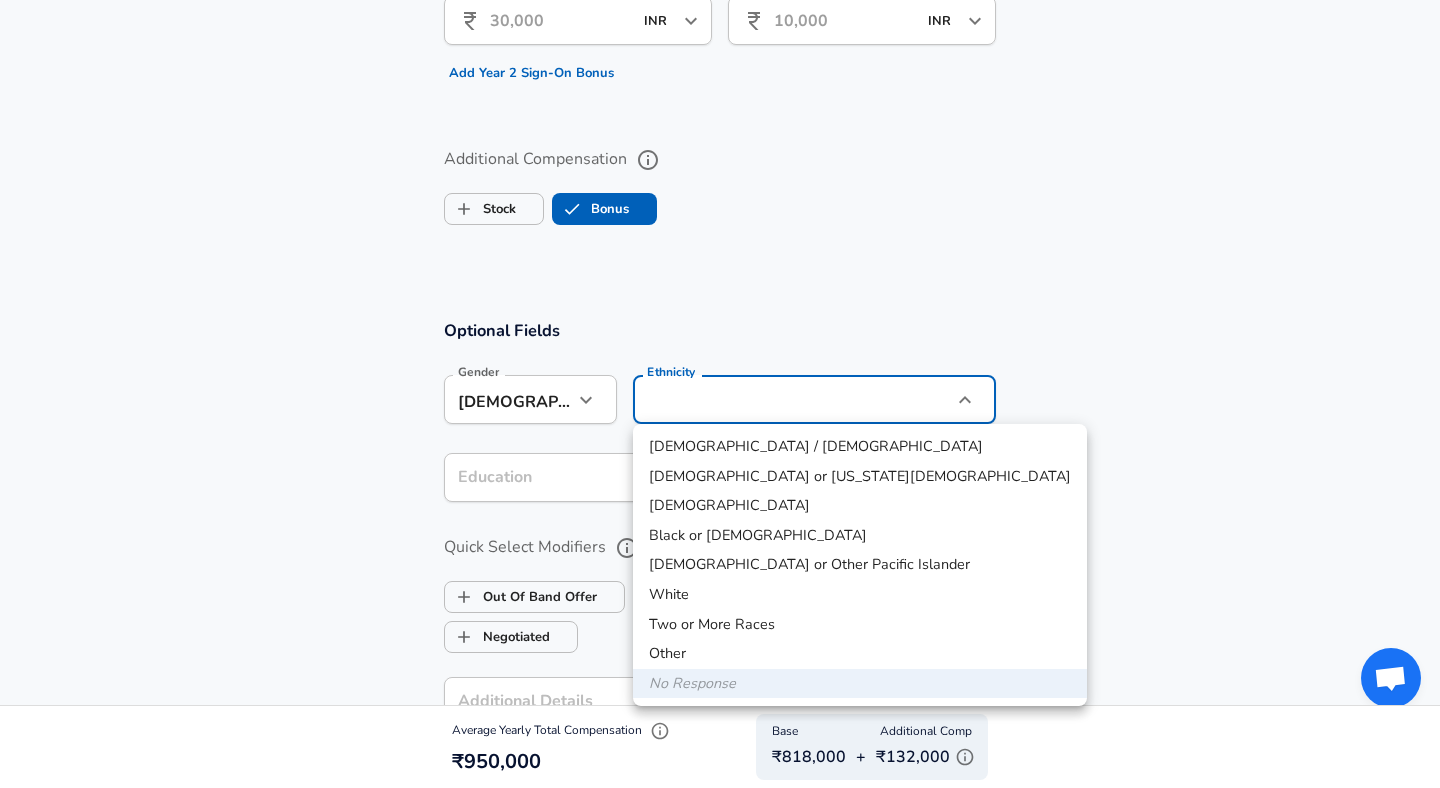 click on "Restart Add Your Salary Upload your offer letter   to verify your submission Enhance Privacy and Anonymity No Automatically hides specific fields until there are enough submissions to safely display the full details.   More Details Based on your submission and the data points that we have already collected, we will automatically hide and anonymize specific fields if there aren't enough data points to remain sufficiently anonymous. Company & Title Information   Enter the company you received your offer from Company Infosys Company   Select the title that closest resembles your official title. This should be similar to the title that was present on your offer letter. Title Software Engineer Title Job Family Software Engineer Job Family   Select a Specialization that best fits your role. If you can't find one, select 'Other' to enter a custom specialization Select Specialization Full Stack Full Stack Select Specialization   Level JL4 / Technology Analyst Level Work Experience and Location New Offer Employee July" at bounding box center [720, -1337] 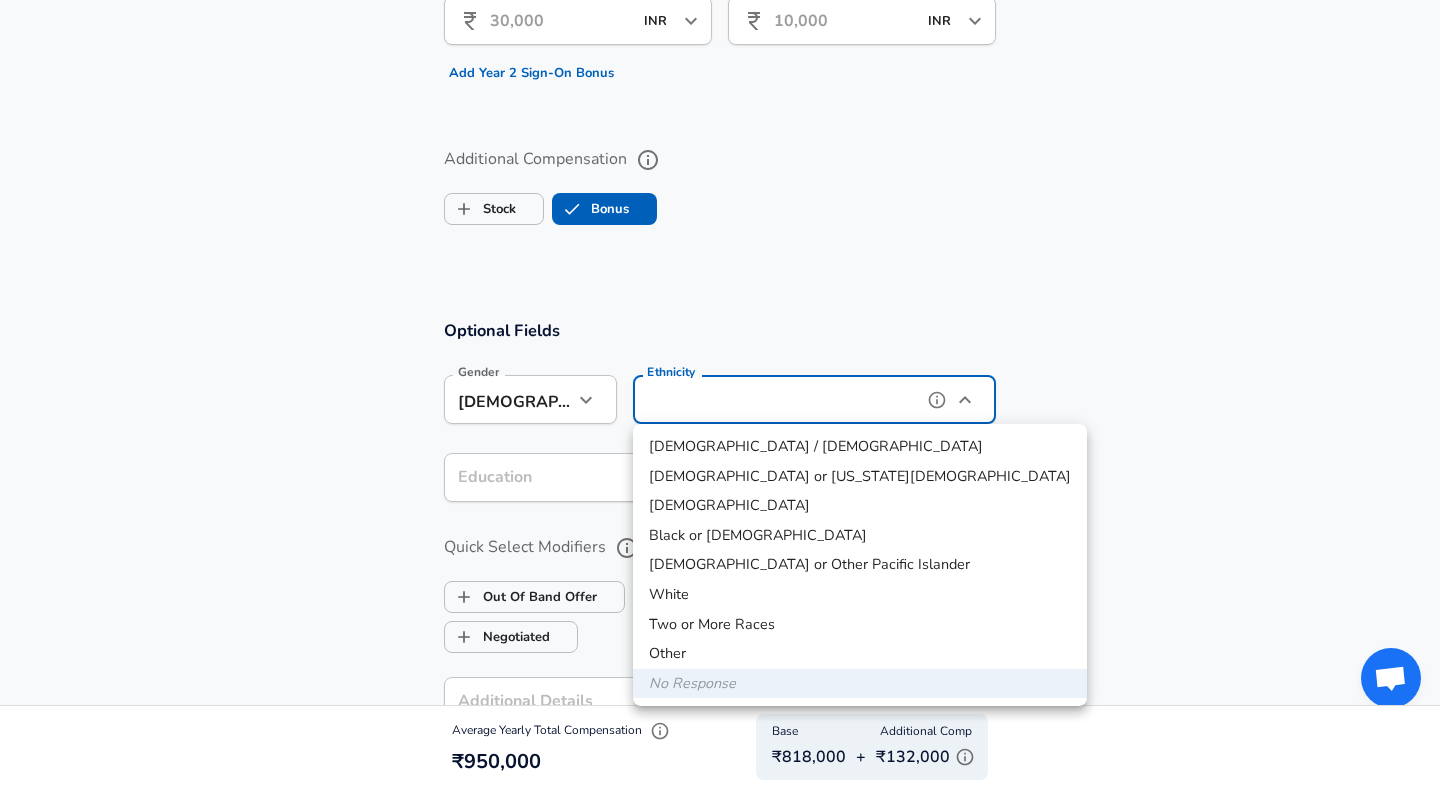 type on "[DEMOGRAPHIC_DATA]" 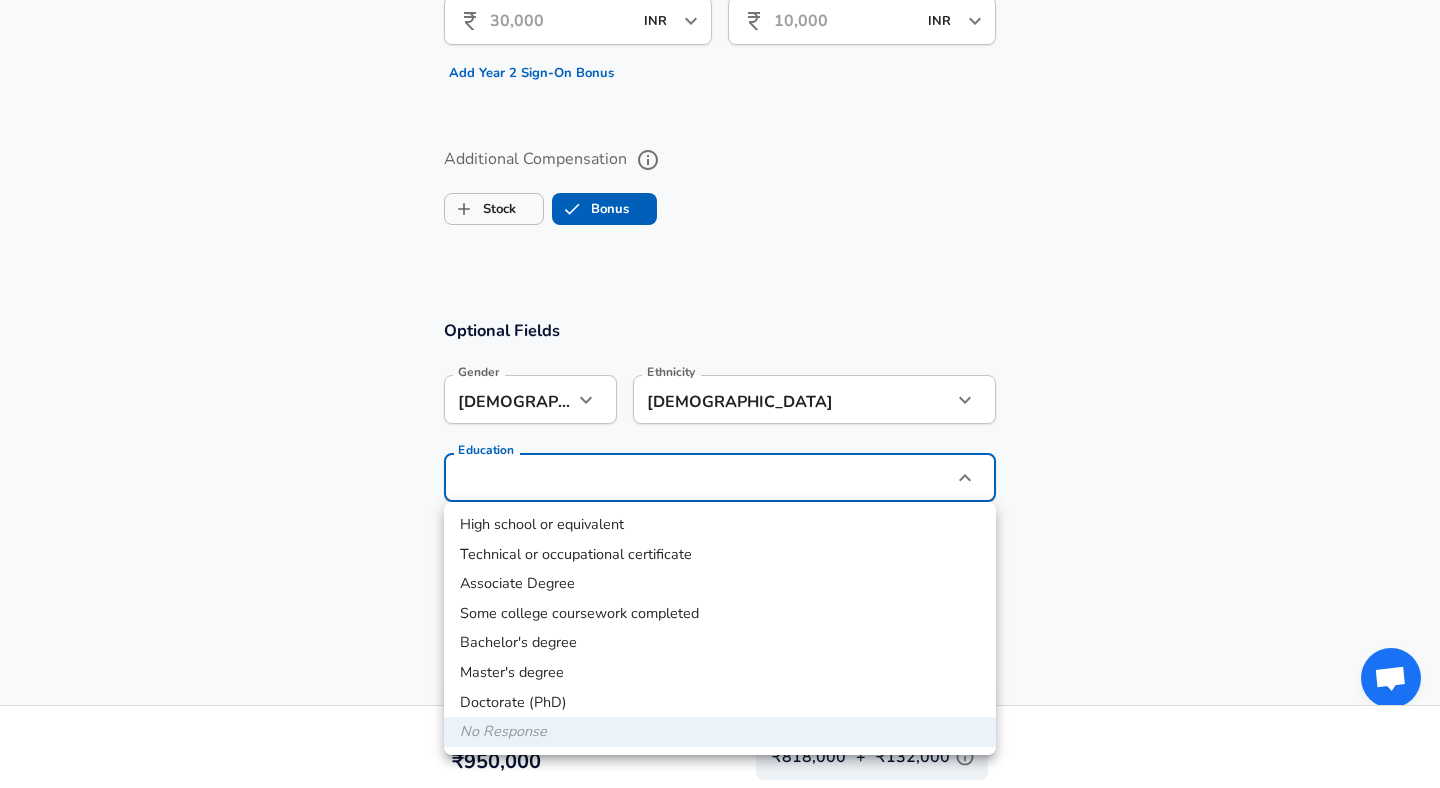 click on "Restart Add Your Salary Upload your offer letter   to verify your submission Enhance Privacy and Anonymity No Automatically hides specific fields until there are enough submissions to safely display the full details.   More Details Based on your submission and the data points that we have already collected, we will automatically hide and anonymize specific fields if there aren't enough data points to remain sufficiently anonymous. Company & Title Information   Enter the company you received your offer from Company Infosys Company   Select the title that closest resembles your official title. This should be similar to the title that was present on your offer letter. Title Software Engineer Title Job Family Software Engineer Job Family   Select a Specialization that best fits your role. If you can't find one, select 'Other' to enter a custom specialization Select Specialization Full Stack Full Stack Select Specialization   Level JL4 / Technology Analyst Level Work Experience and Location New Offer Employee July" at bounding box center [720, -1337] 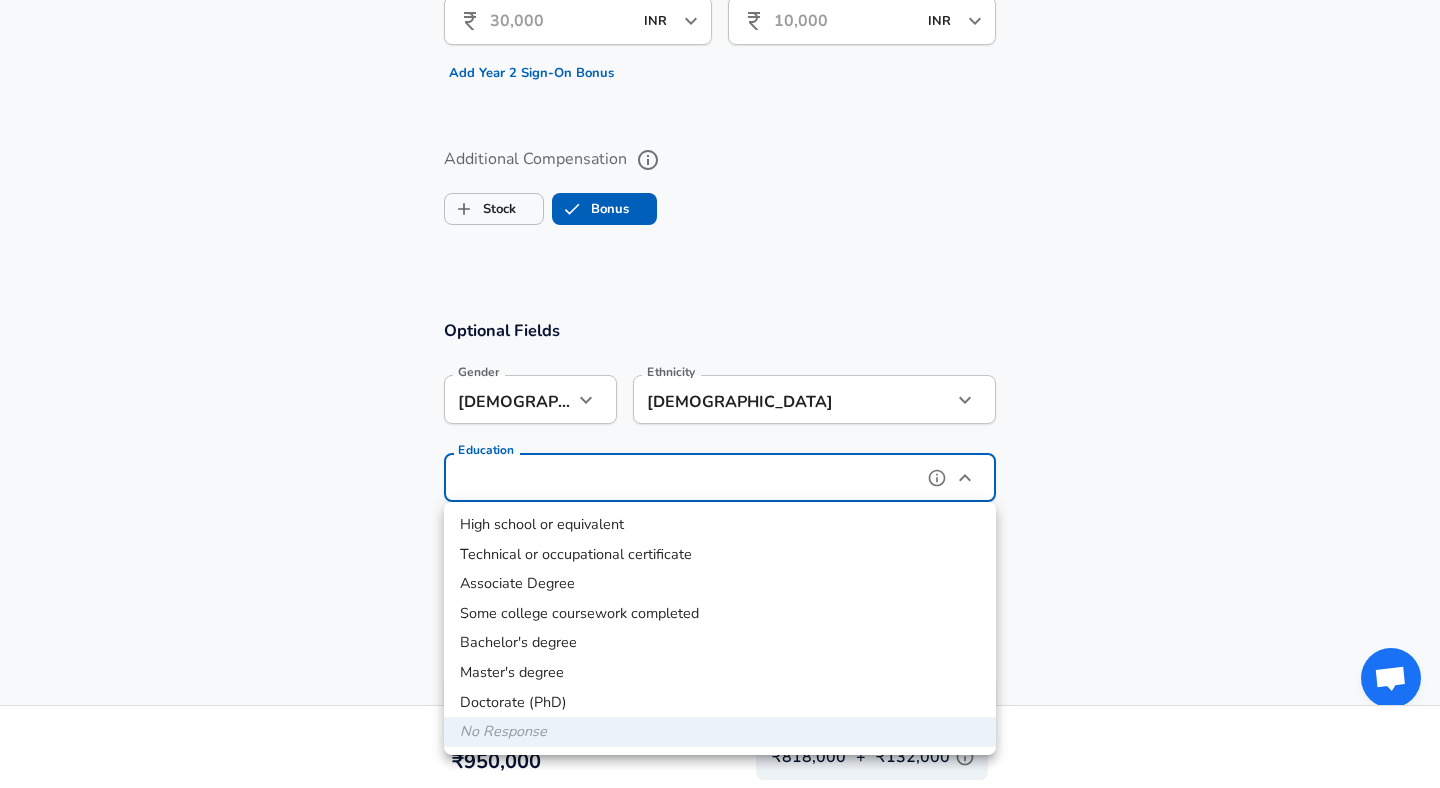 type on "Bachelors degree" 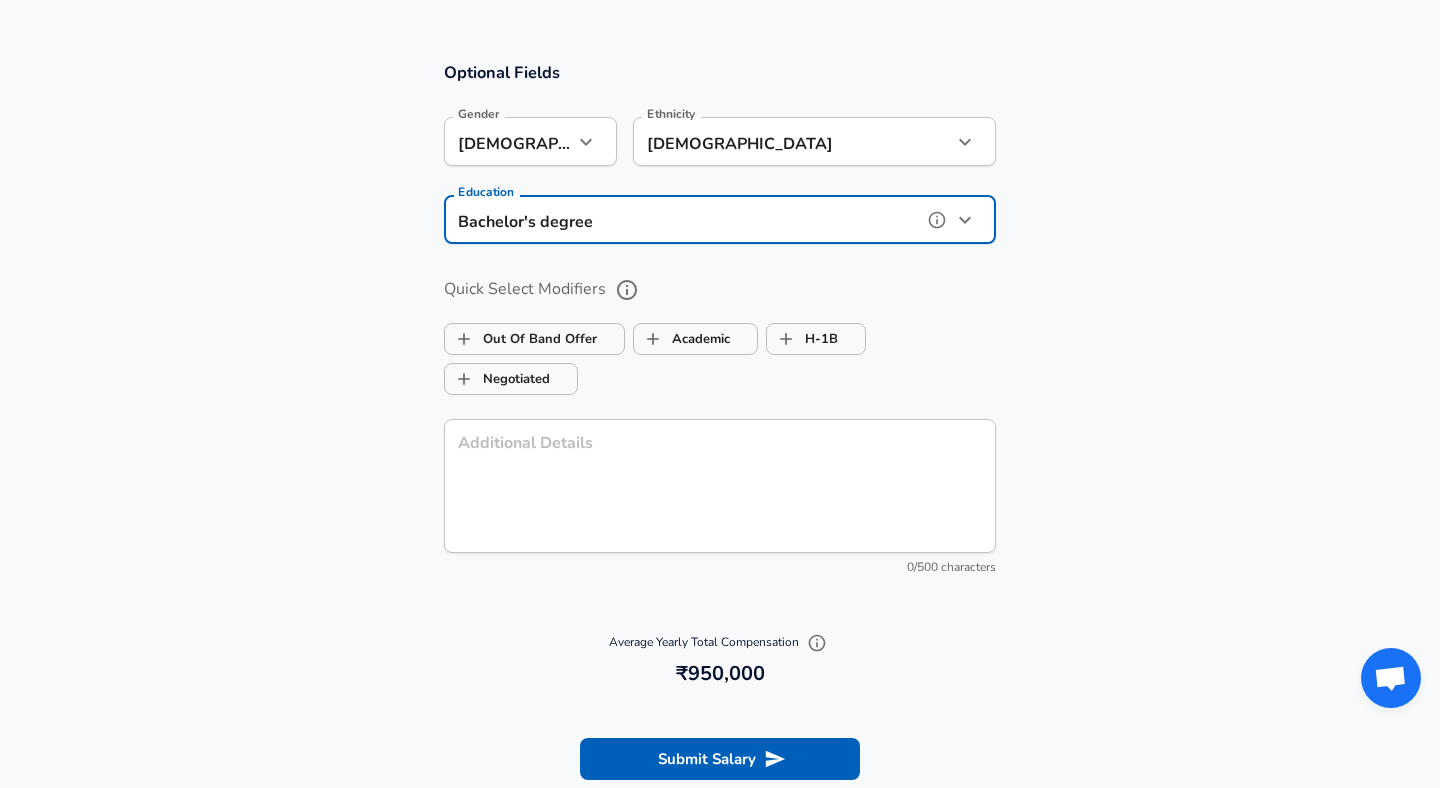 scroll, scrollTop: 1995, scrollLeft: 0, axis: vertical 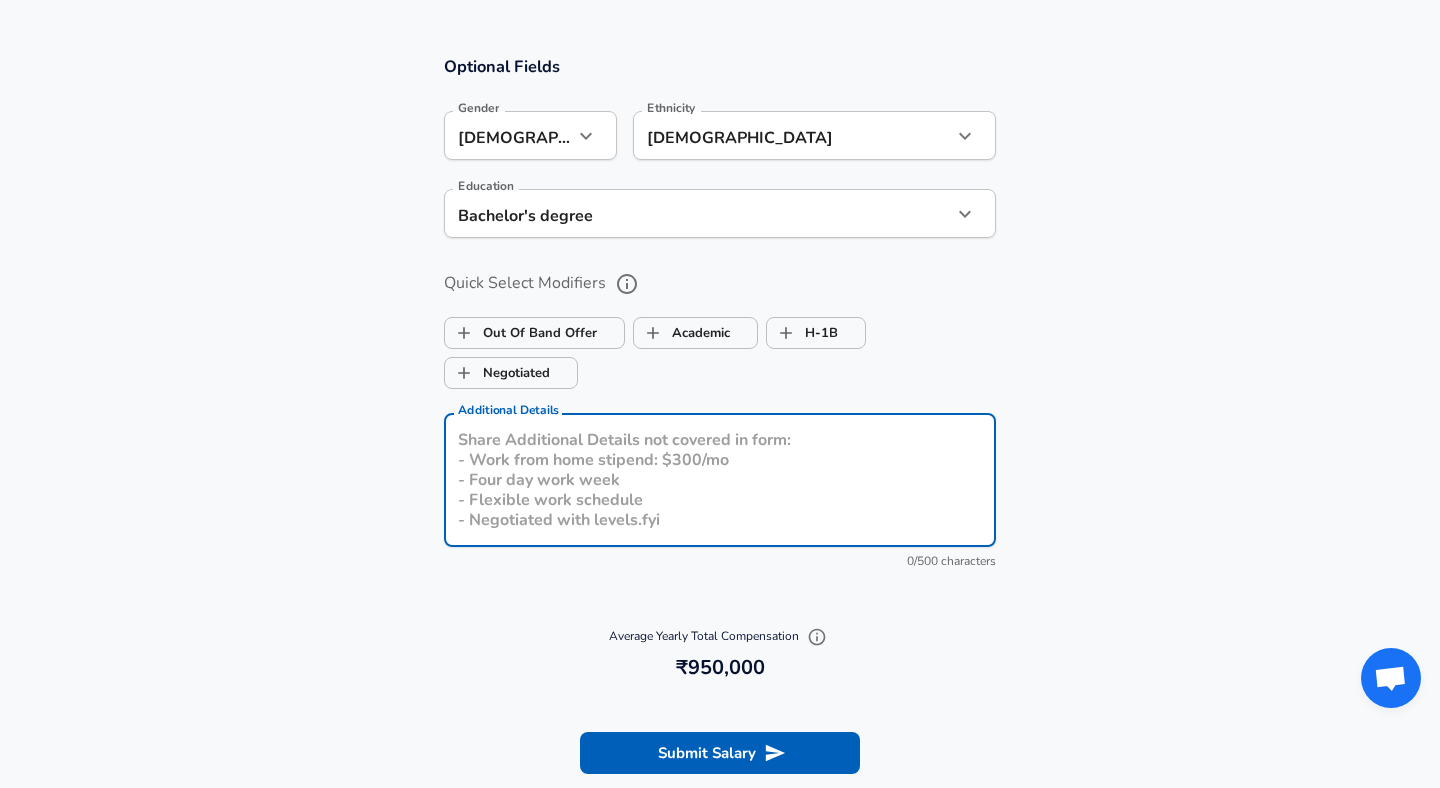 click on "Additional Details" at bounding box center (720, 480) 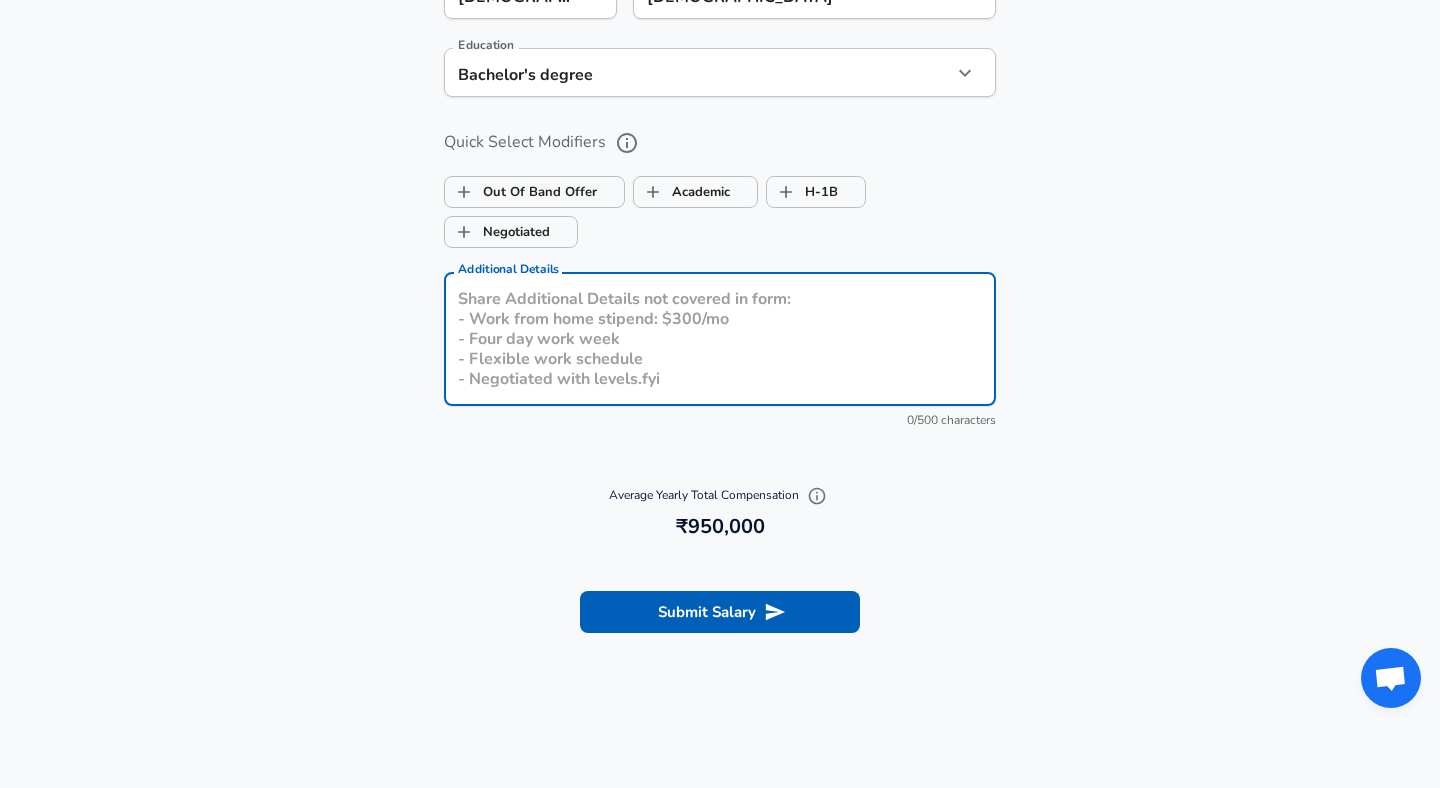 scroll, scrollTop: 2216, scrollLeft: 0, axis: vertical 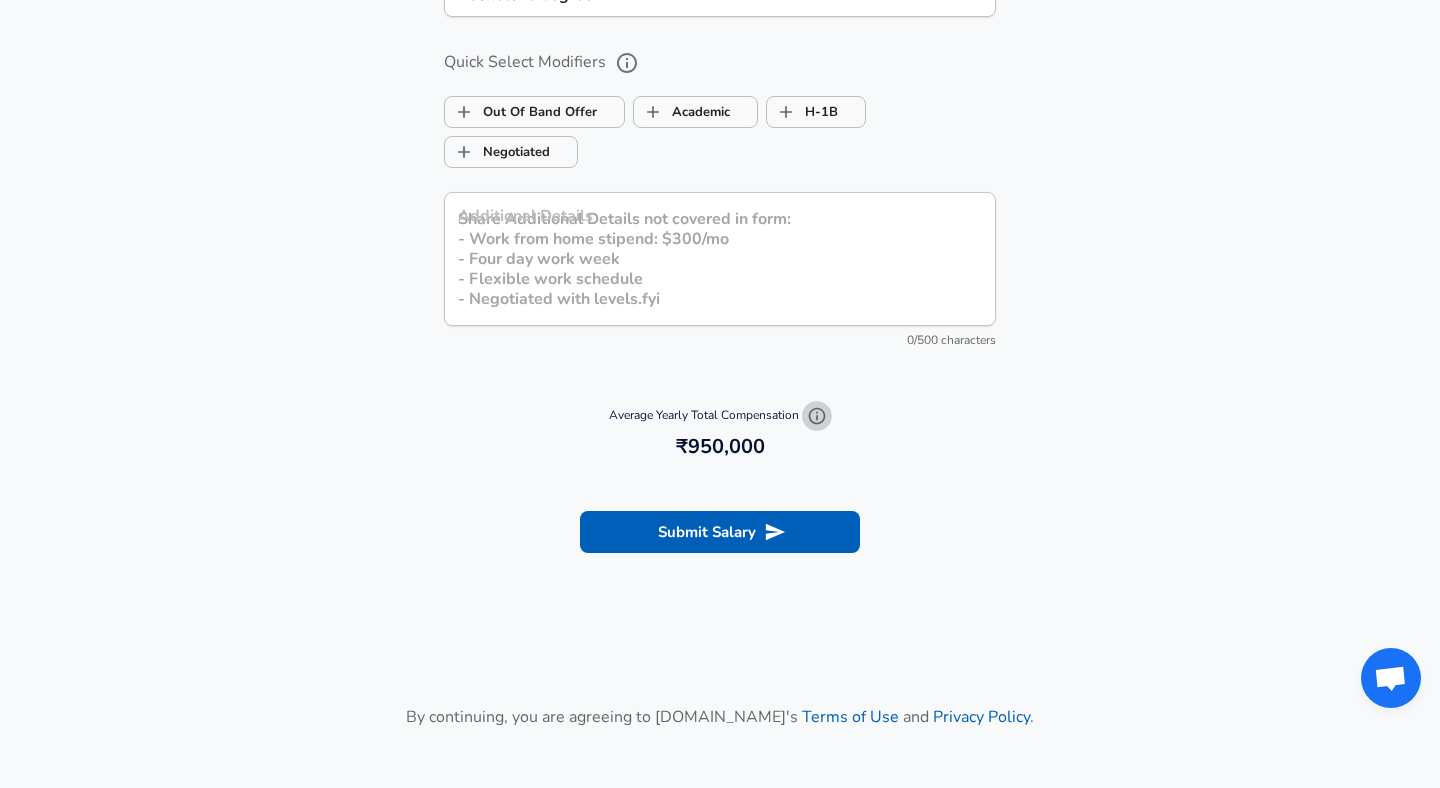 click 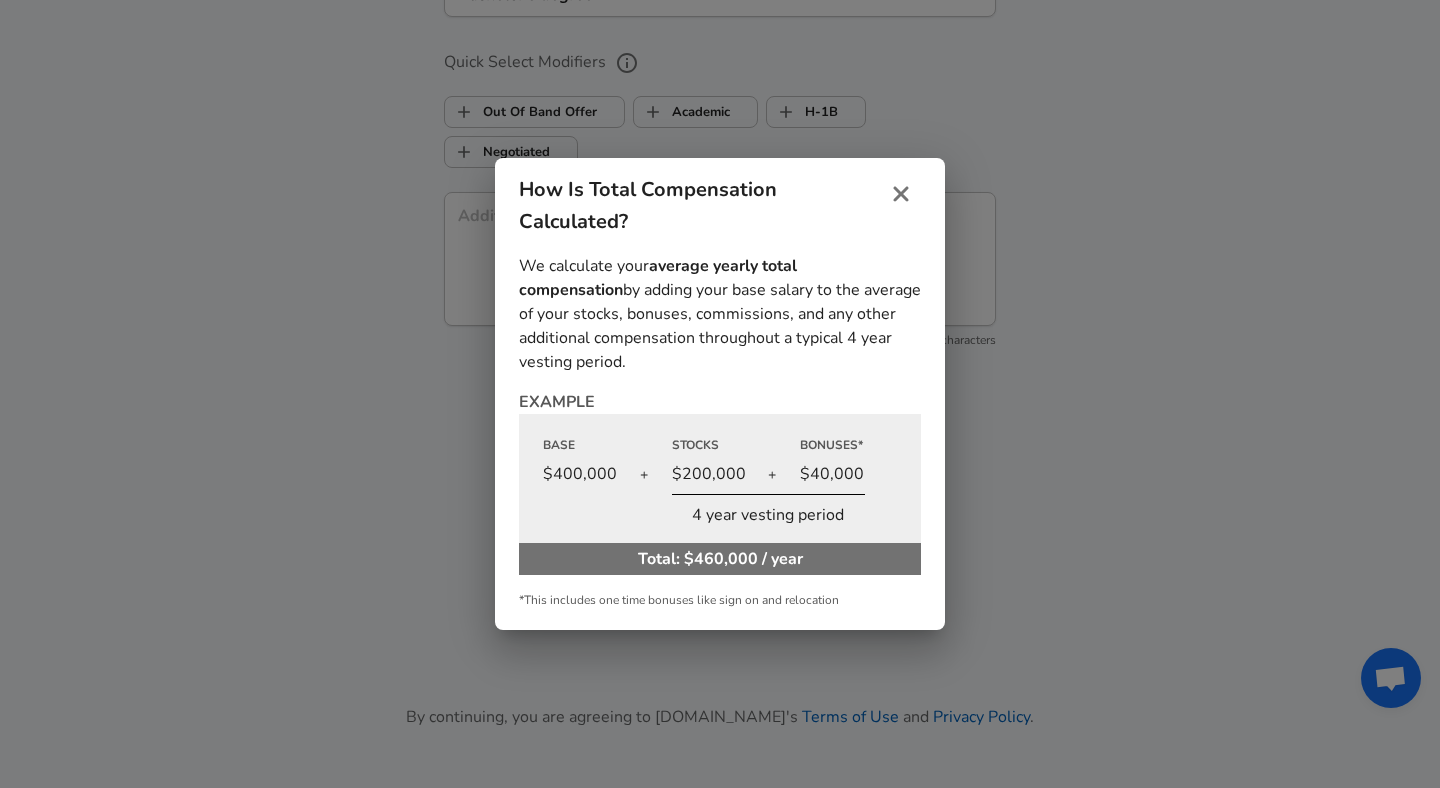 click 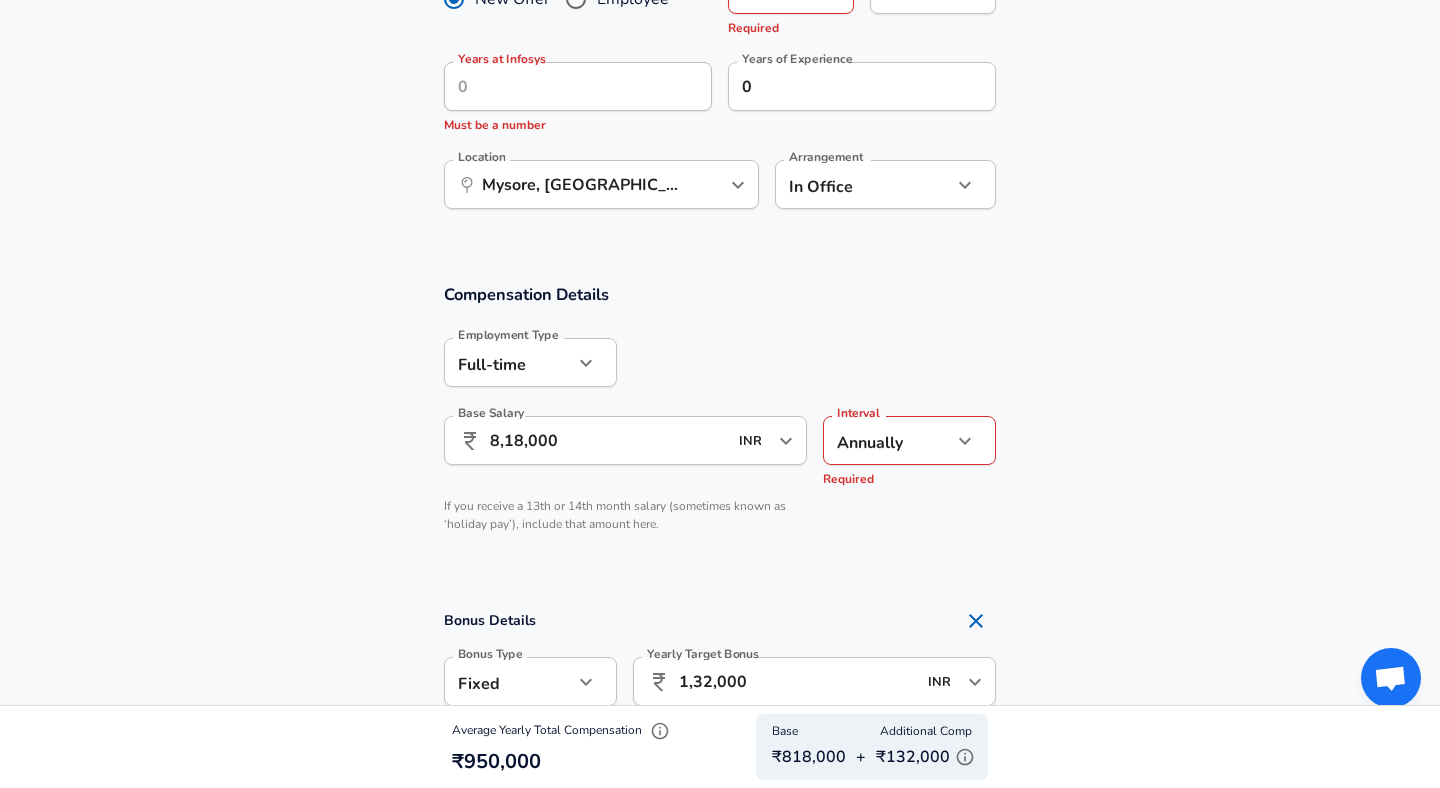 scroll, scrollTop: 985, scrollLeft: 0, axis: vertical 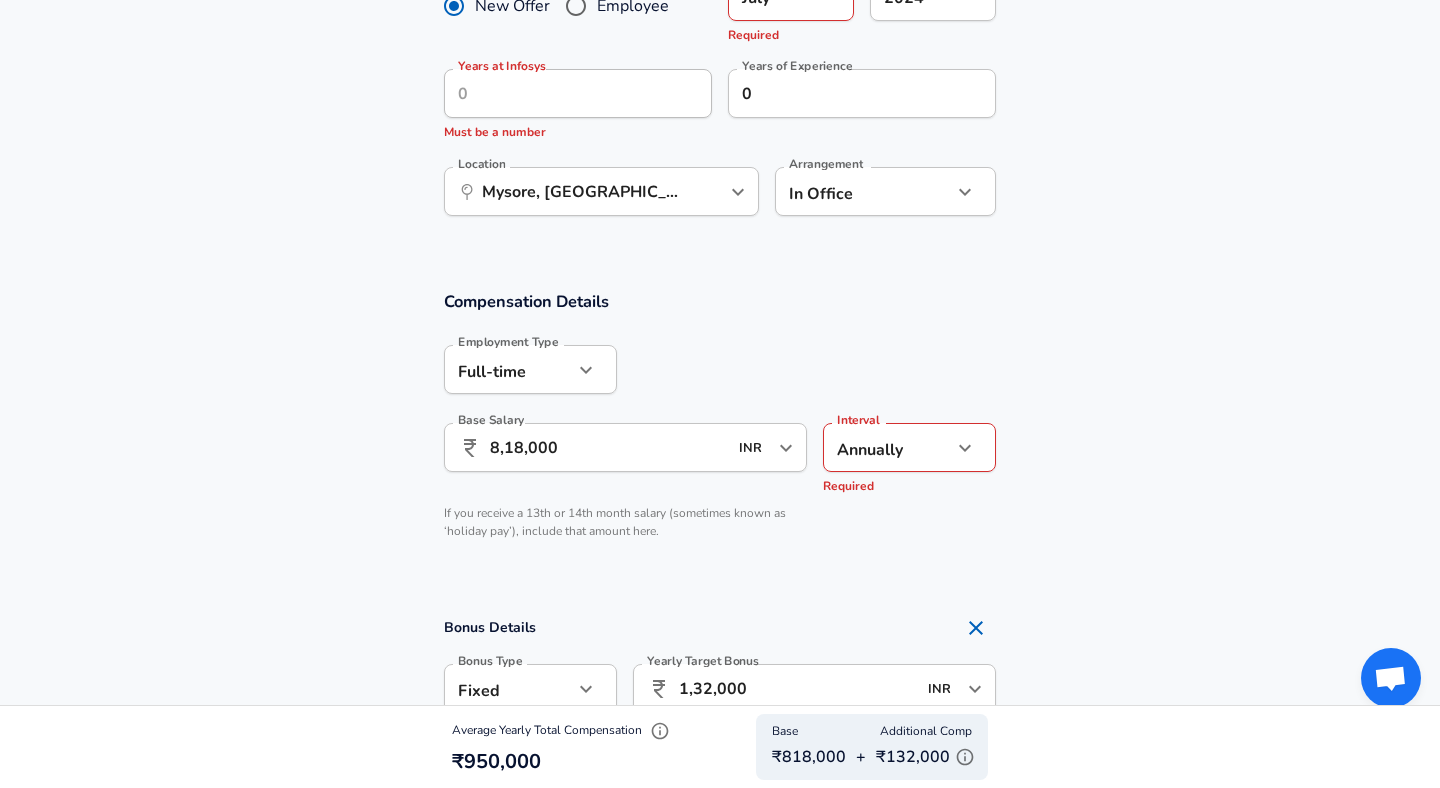 click on "Restart Add Your Salary Upload your offer letter   to verify your submission Enhance Privacy and Anonymity No Automatically hides specific fields until there are enough submissions to safely display the full details.   More Details Based on your submission and the data points that we have already collected, we will automatically hide and anonymize specific fields if there aren't enough data points to remain sufficiently anonymous. Company & Title Information   Enter the company you received your offer from Company Infosys Company   Select the title that closest resembles your official title. This should be similar to the title that was present on your offer letter. Title Software Engineer Title Job Family Software Engineer Job Family   Select a Specialization that best fits your role. If you can't find one, select 'Other' to enter a custom specialization Select Specialization Full Stack Full Stack Select Specialization   Level JL4 / Technology Analyst Level Work Experience and Location New Offer Employee July" at bounding box center (720, -591) 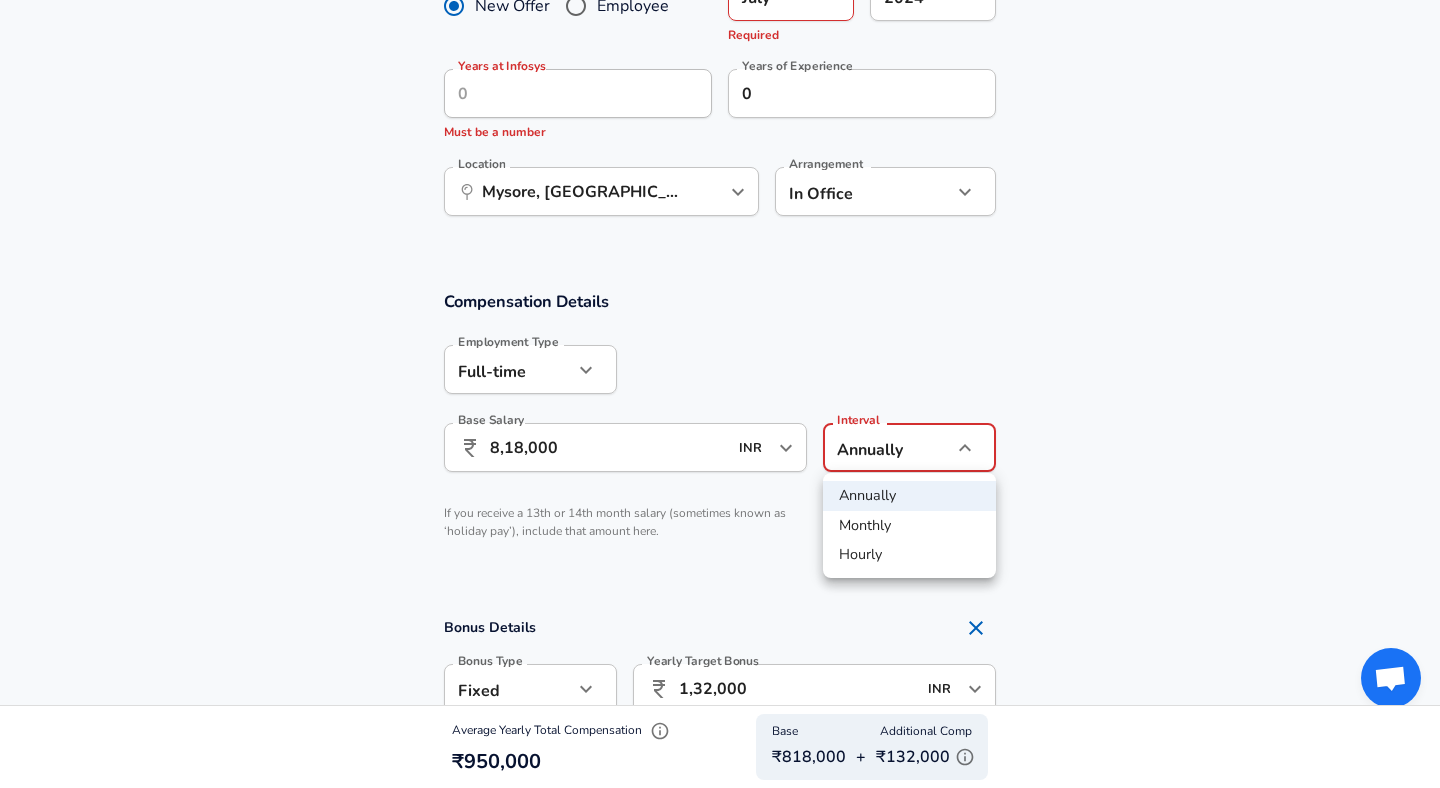 click on "Annually" at bounding box center [909, 496] 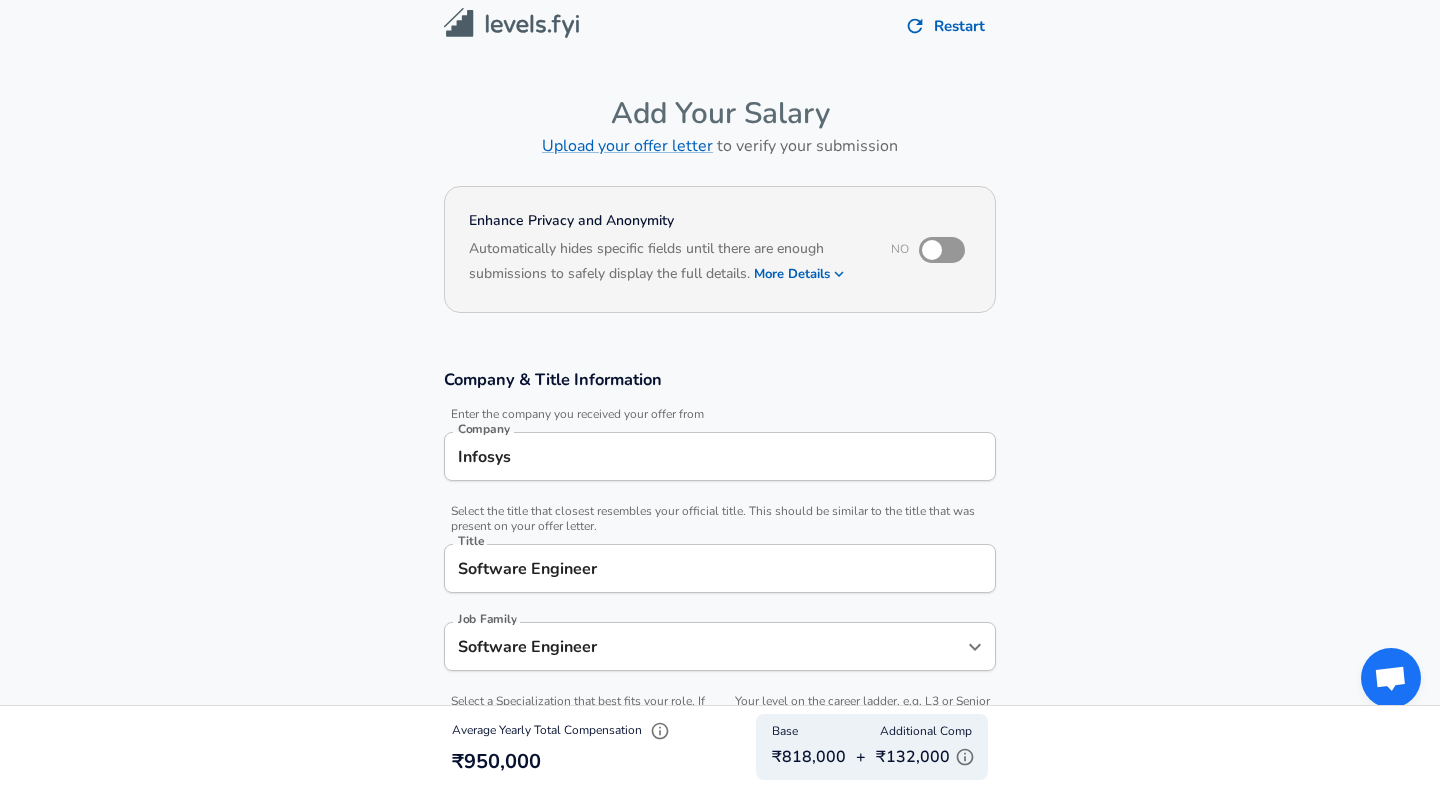 scroll, scrollTop: 0, scrollLeft: 0, axis: both 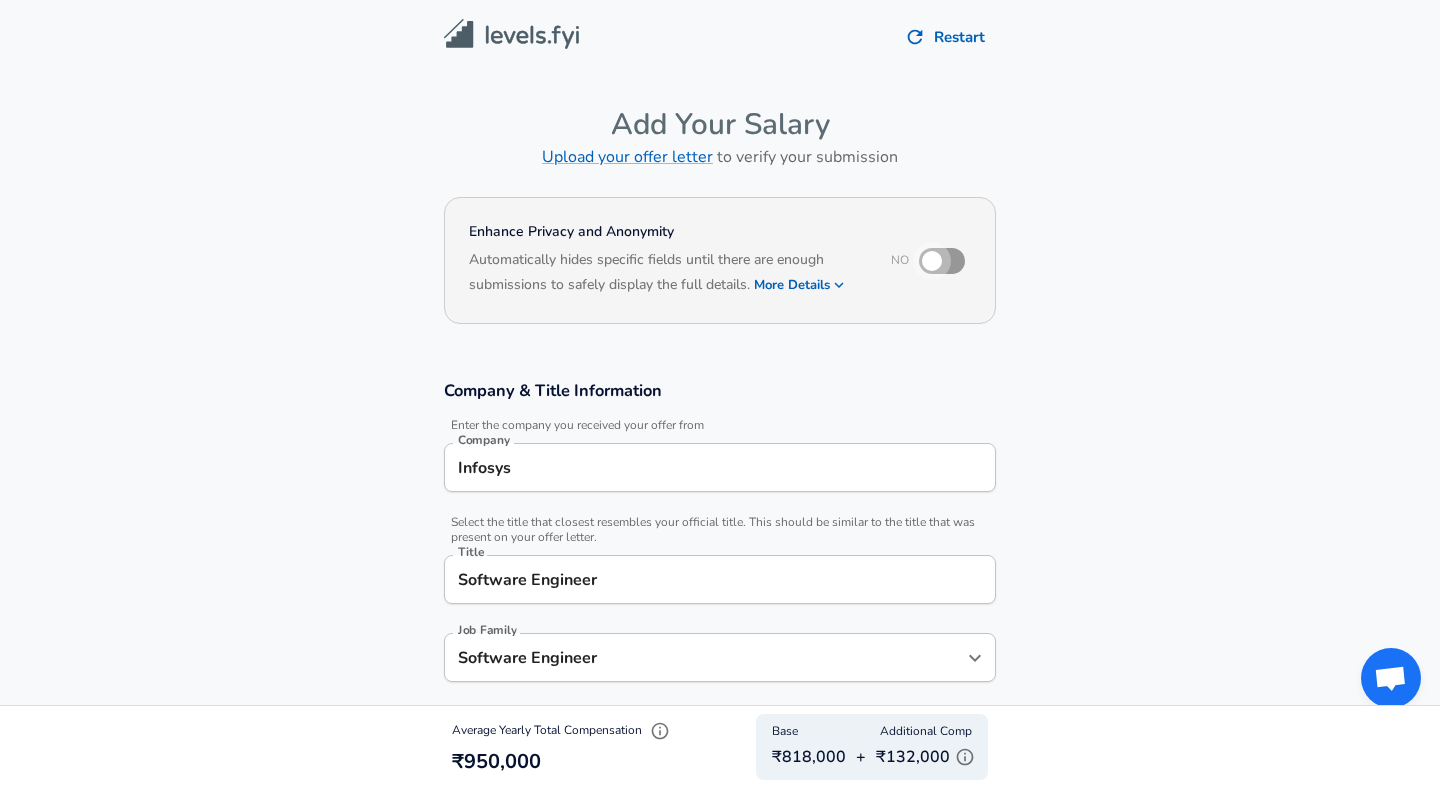 click at bounding box center (932, 261) 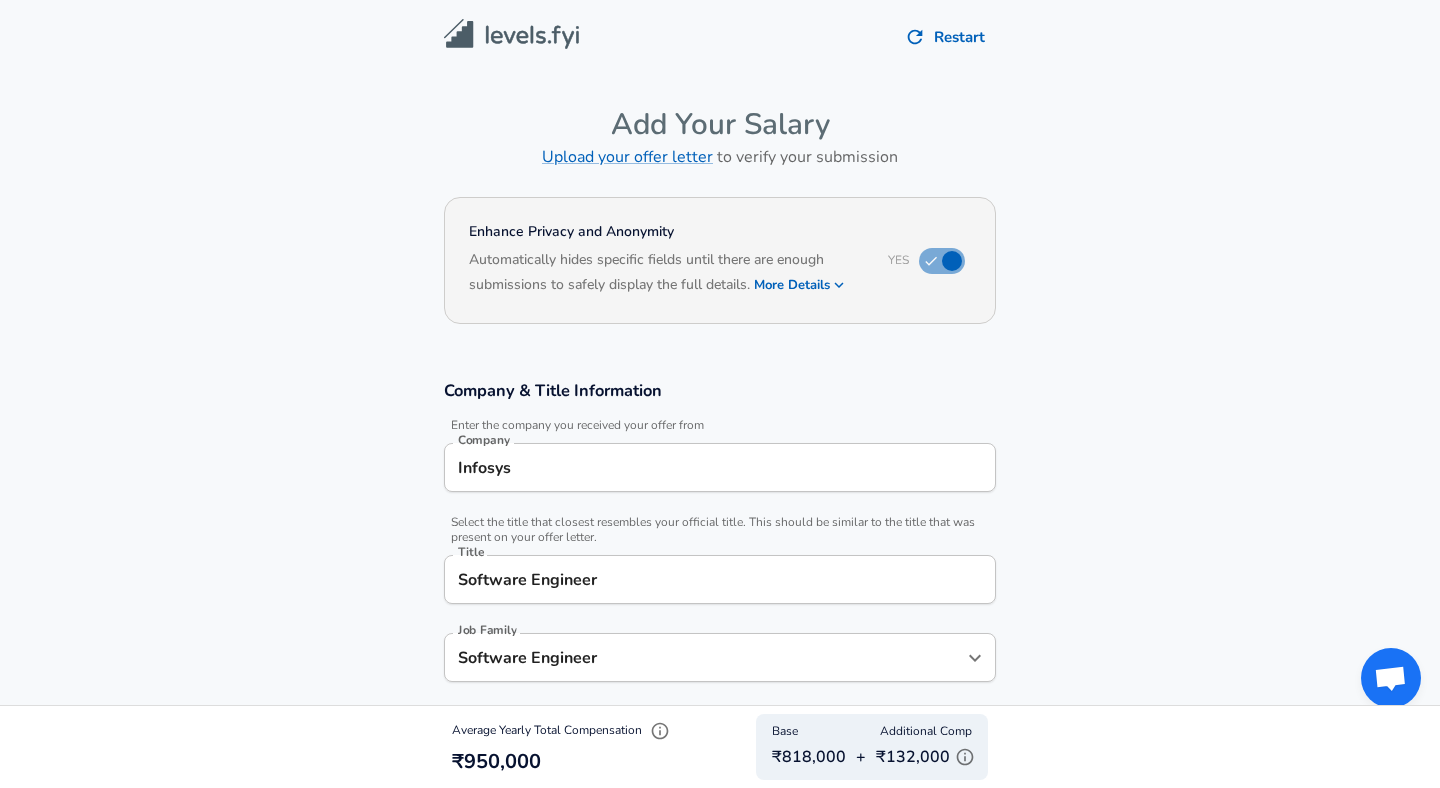 click on "Restart" at bounding box center (946, 37) 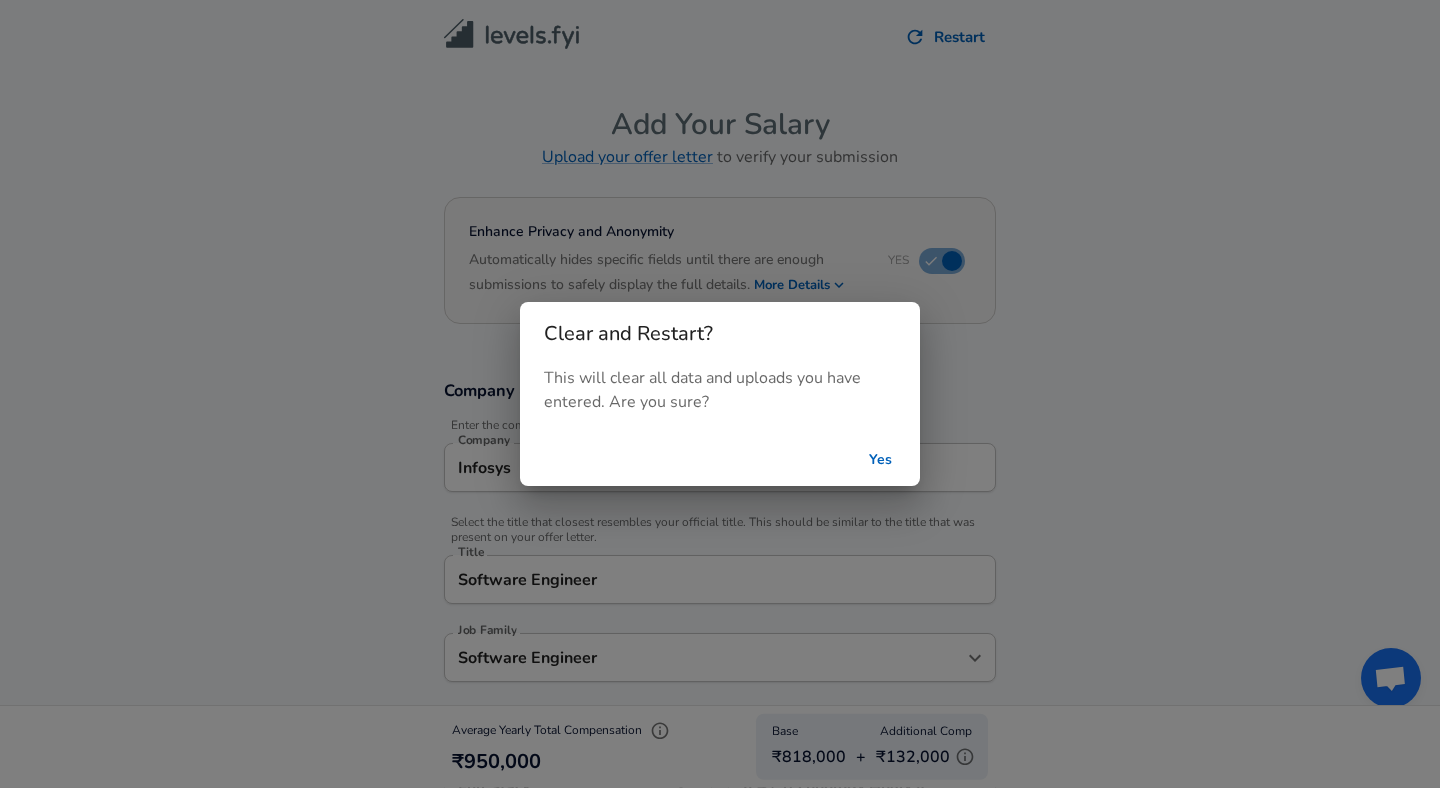click on "Yes" at bounding box center [880, 460] 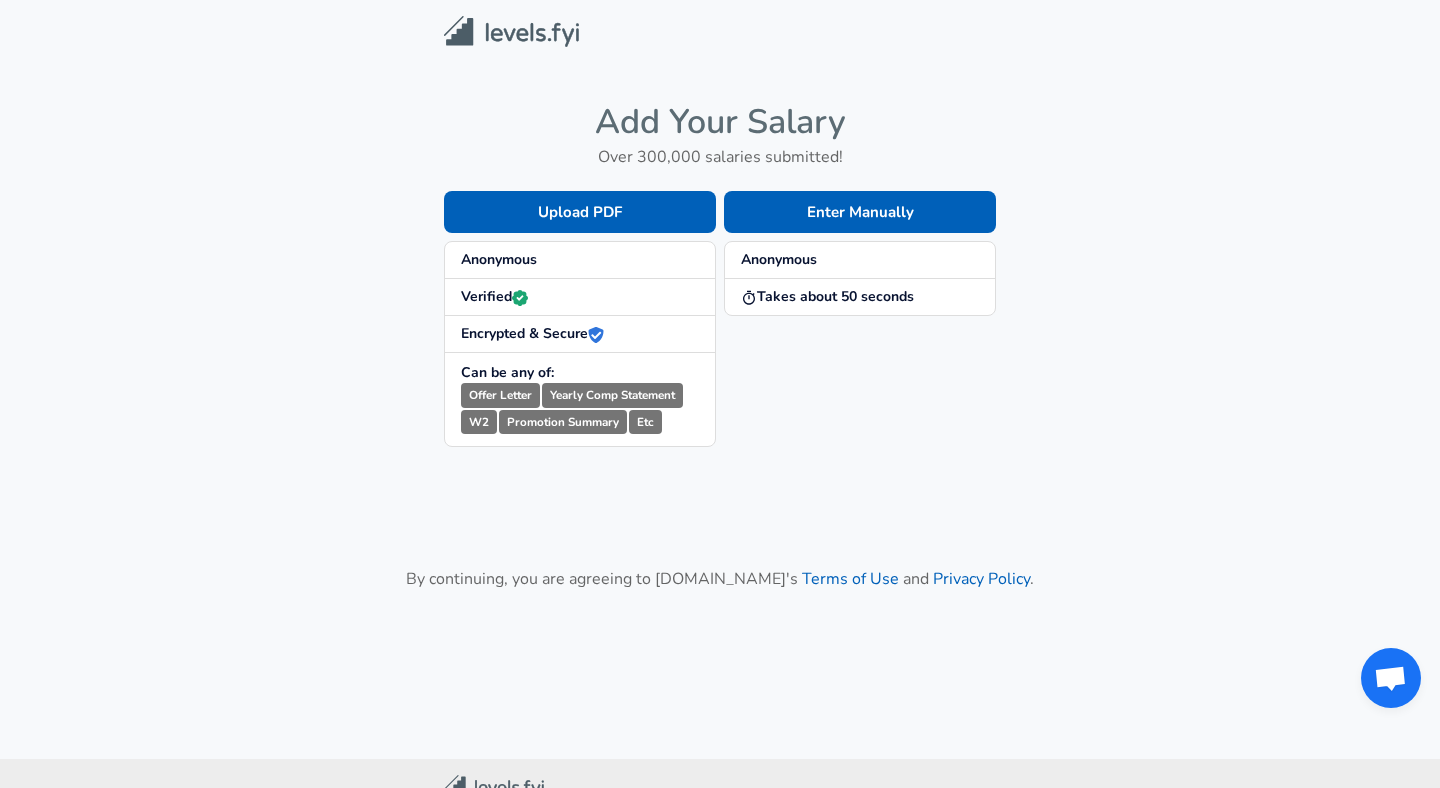 click at bounding box center [511, 31] 